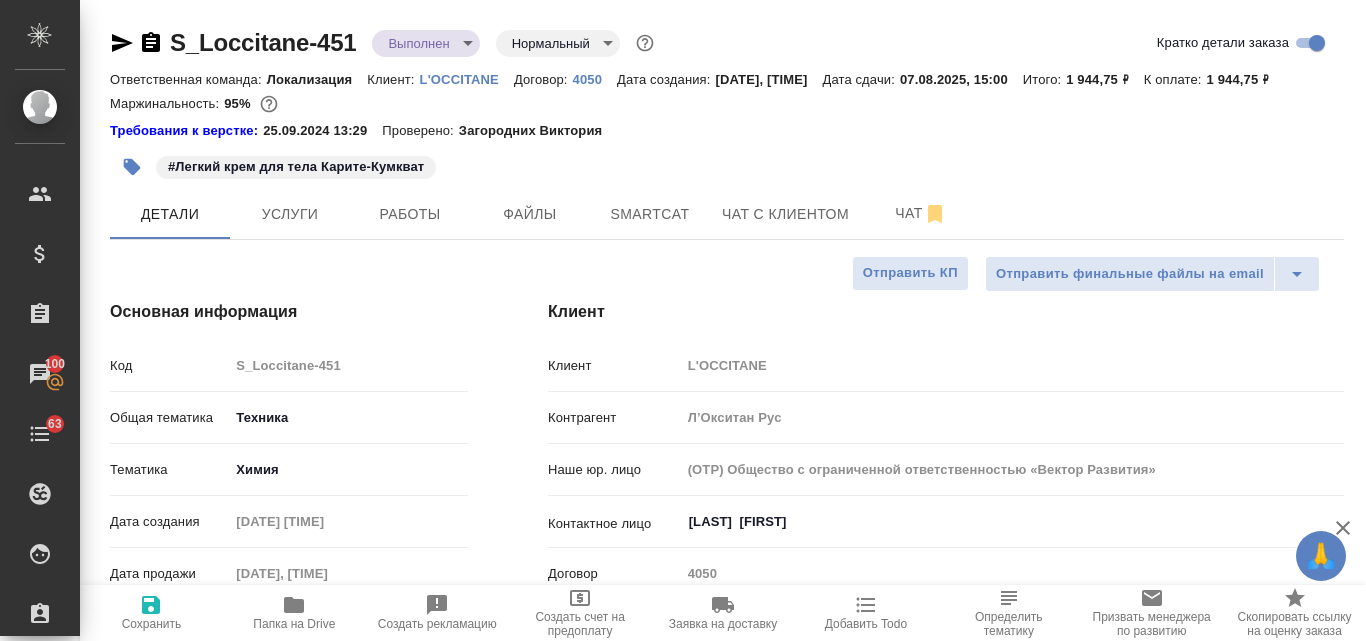 select on "RU" 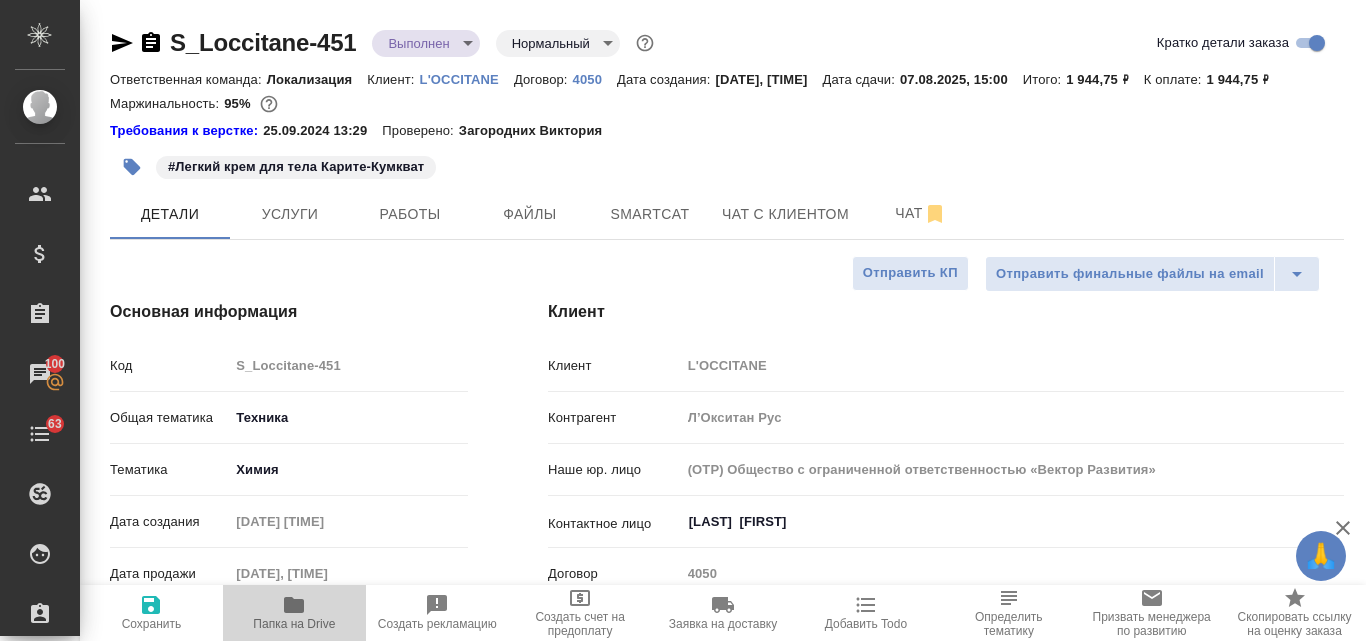 click 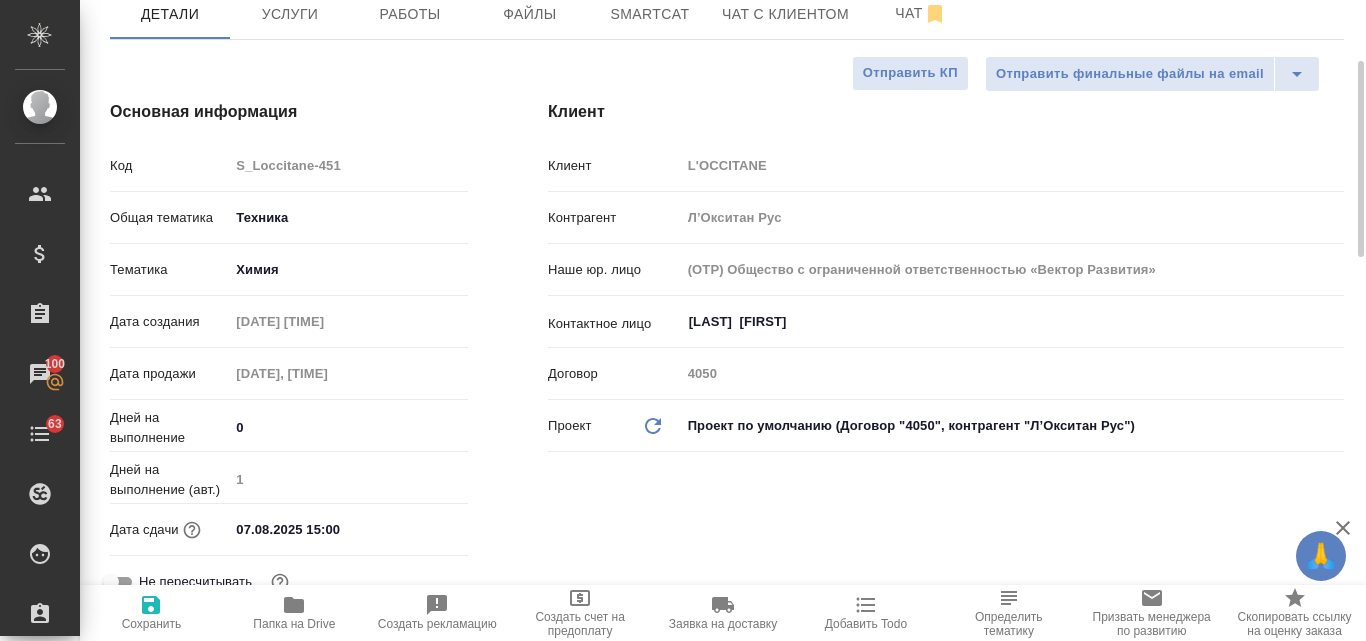 scroll, scrollTop: 600, scrollLeft: 0, axis: vertical 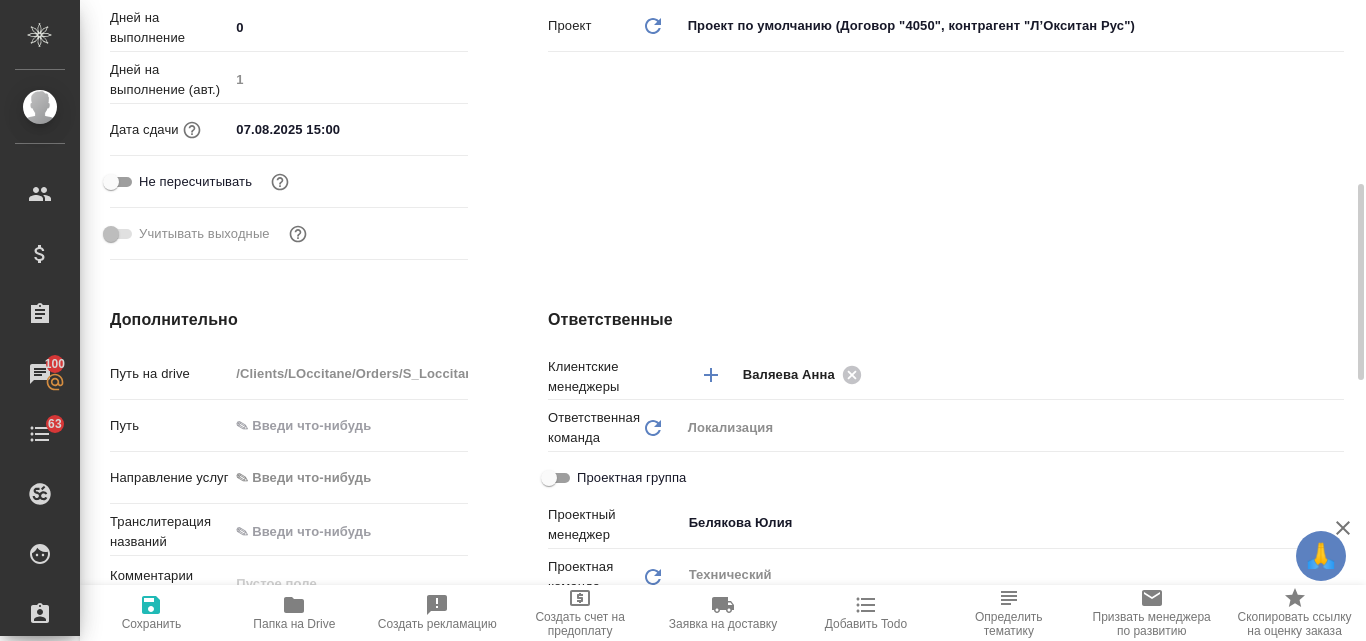 click on "07.08.2025 15:00" at bounding box center (316, 129) 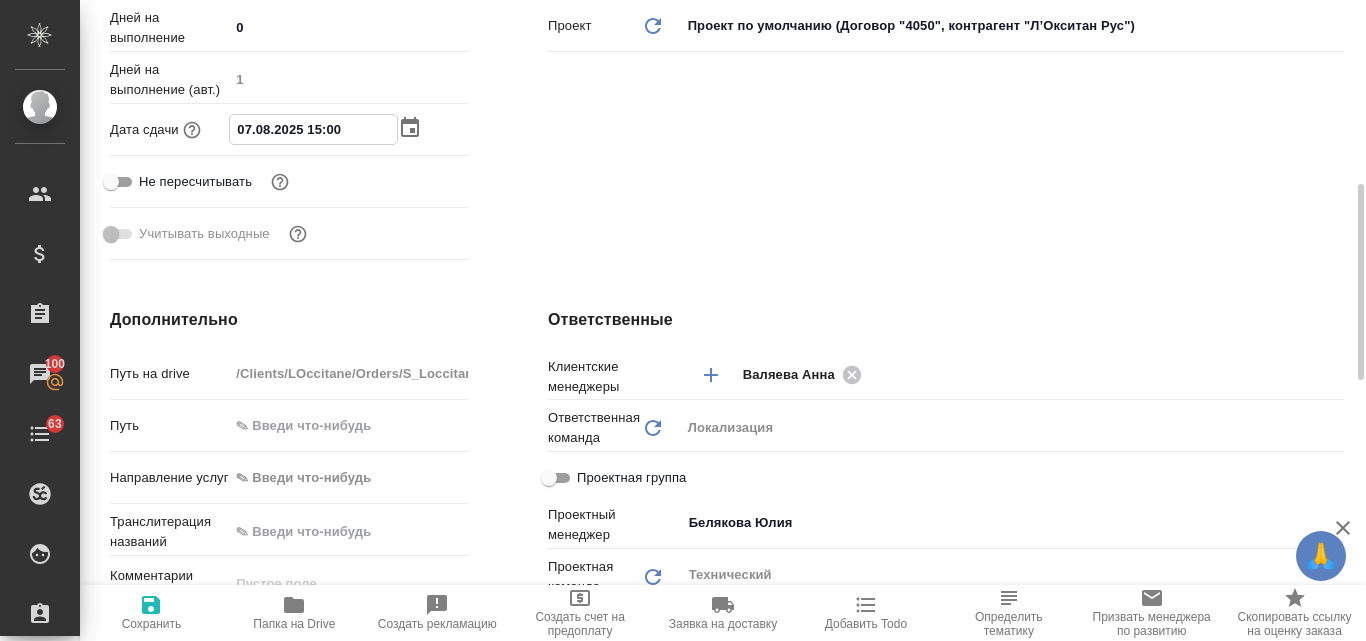 click 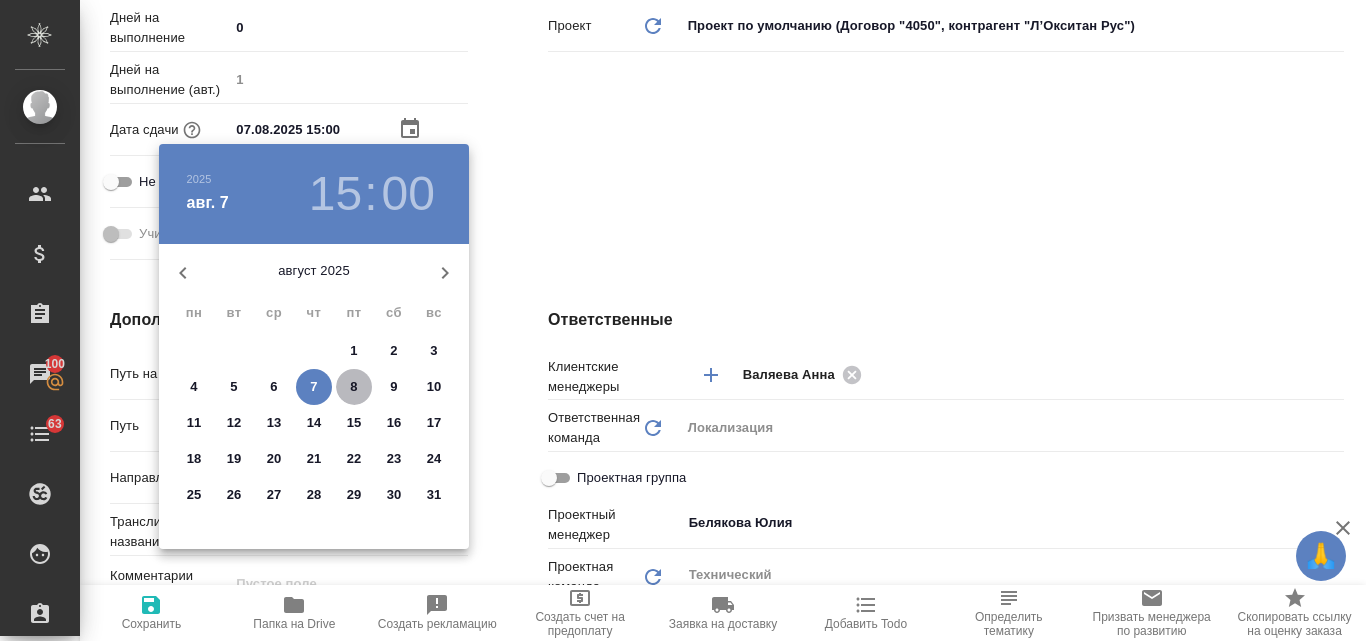 click on "8" at bounding box center (353, 387) 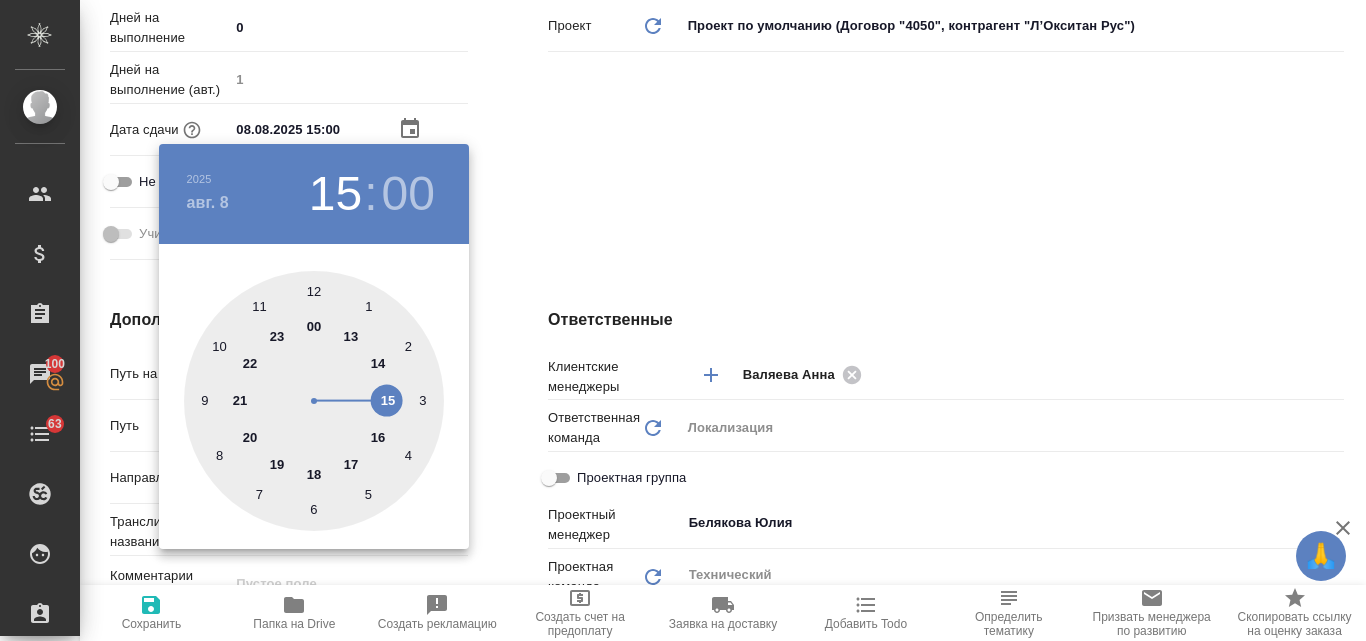 click at bounding box center [314, 401] 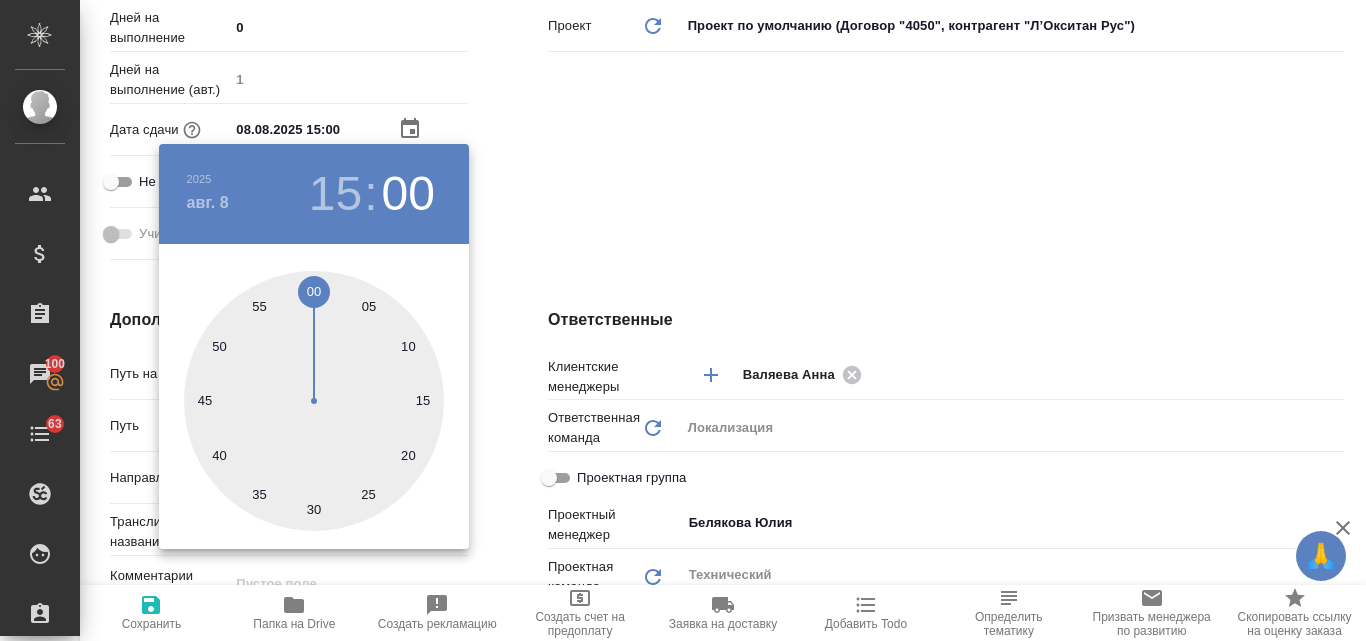 click at bounding box center [314, 401] 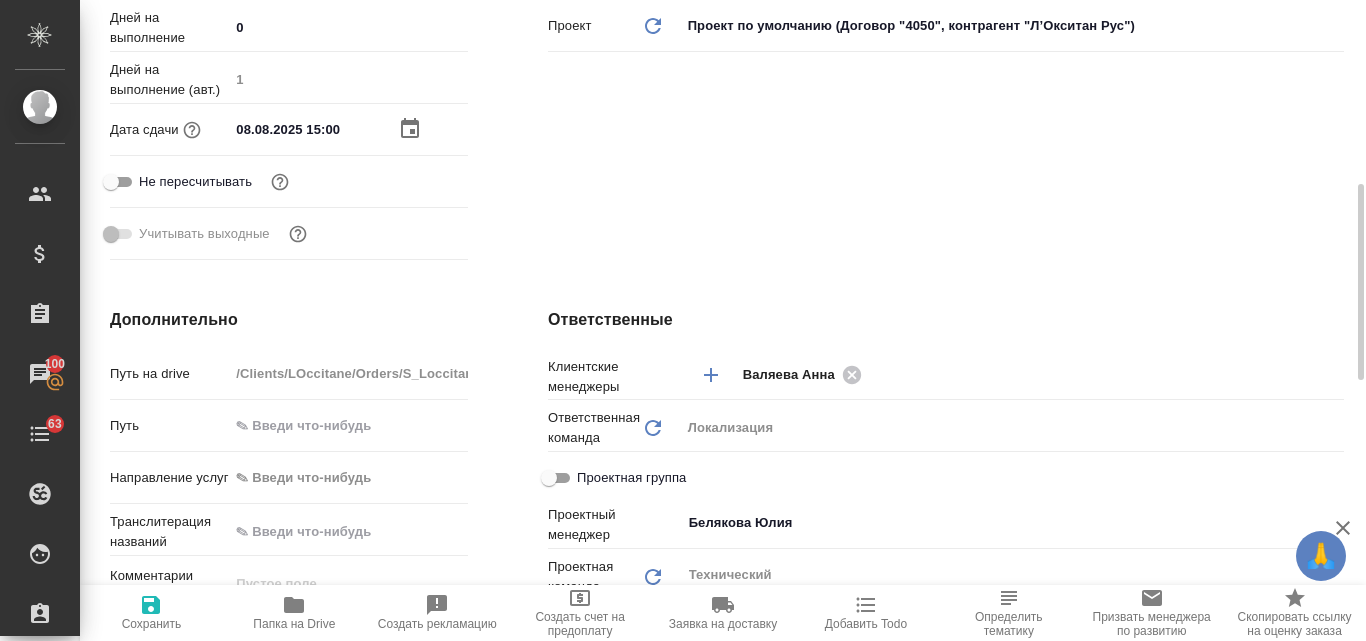 click 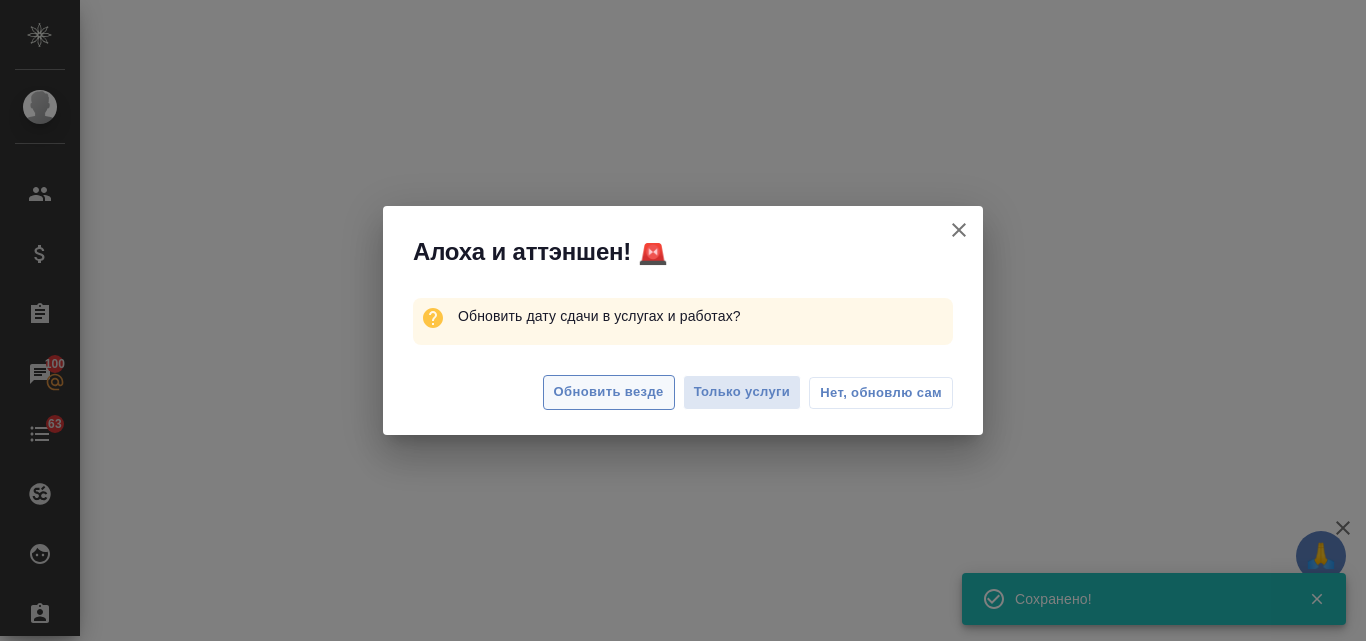 select on "RU" 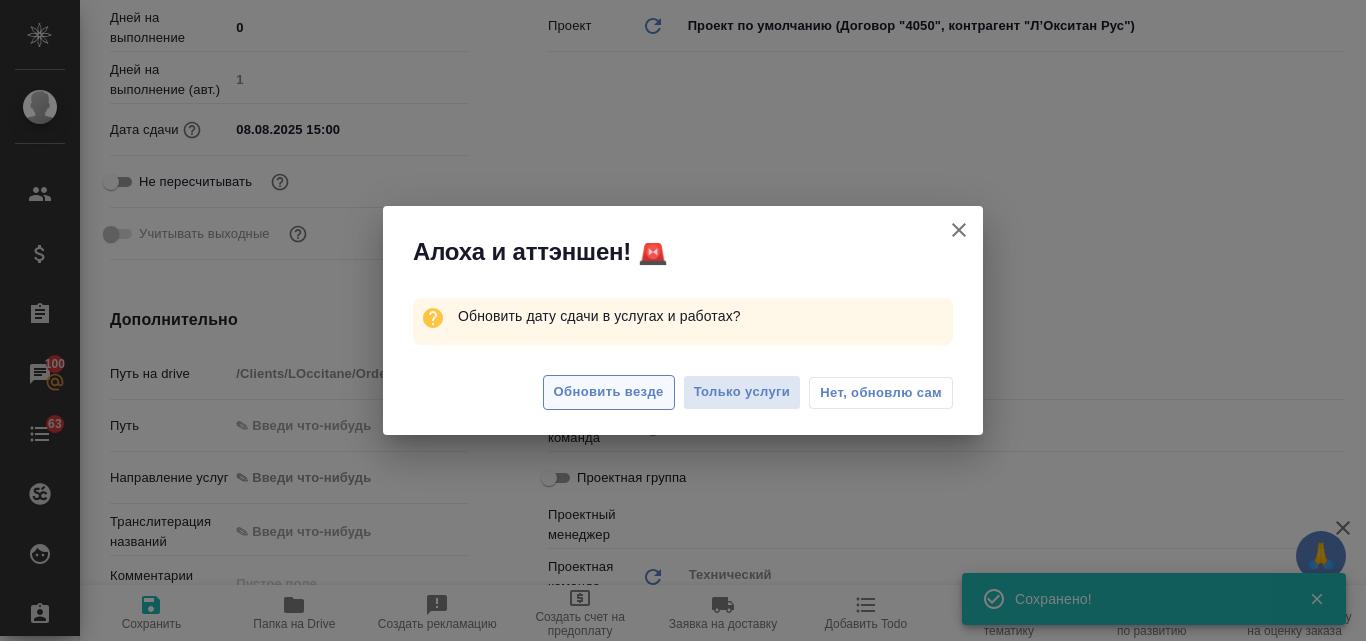 type on "x" 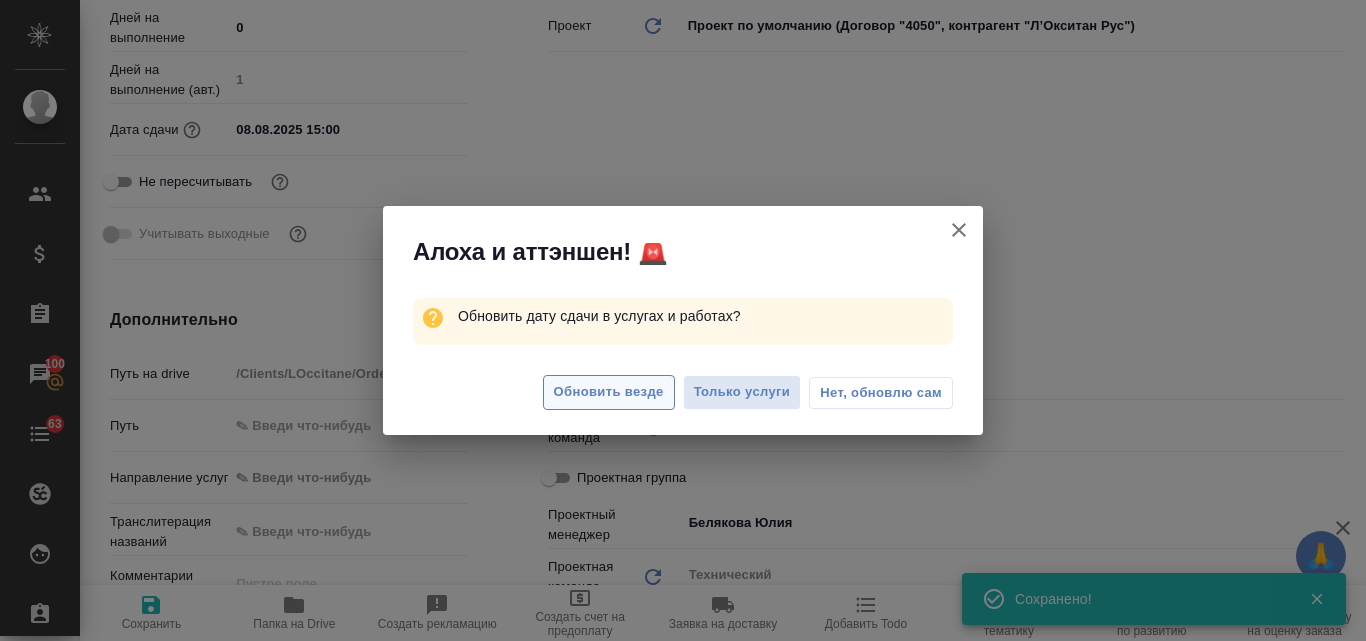 type on "Белякова Юлия" 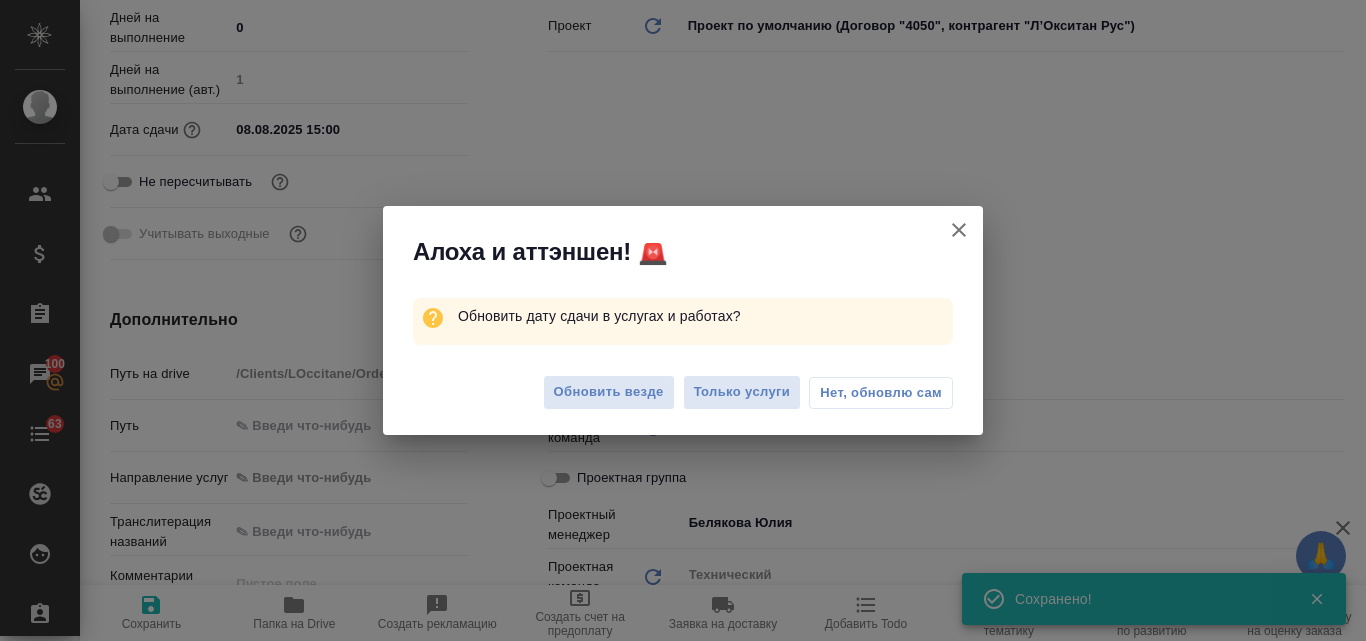 type on "x" 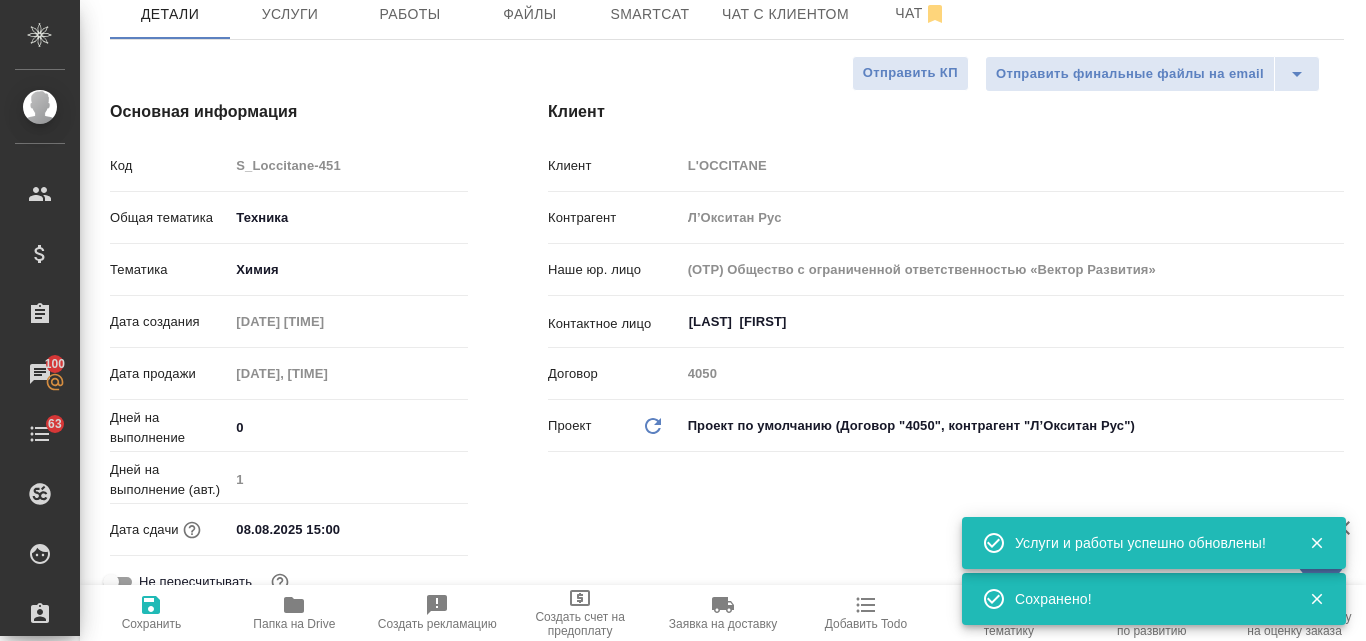 scroll, scrollTop: 0, scrollLeft: 0, axis: both 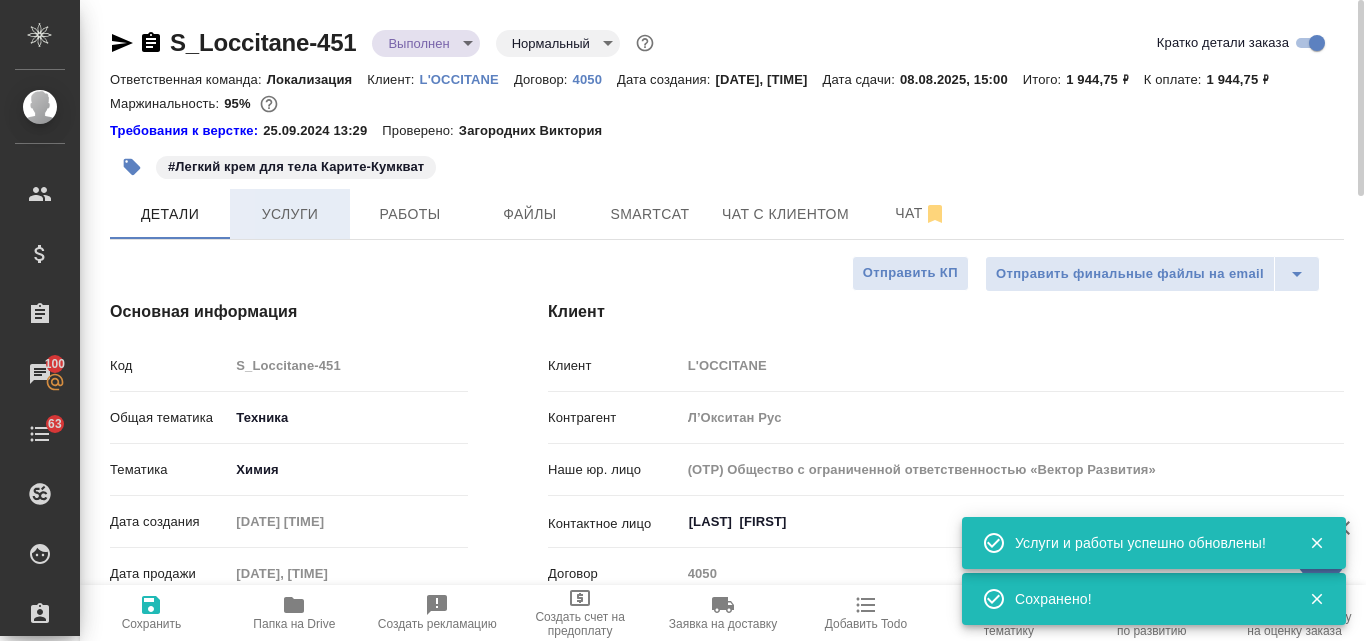 click on "Услуги" at bounding box center (290, 214) 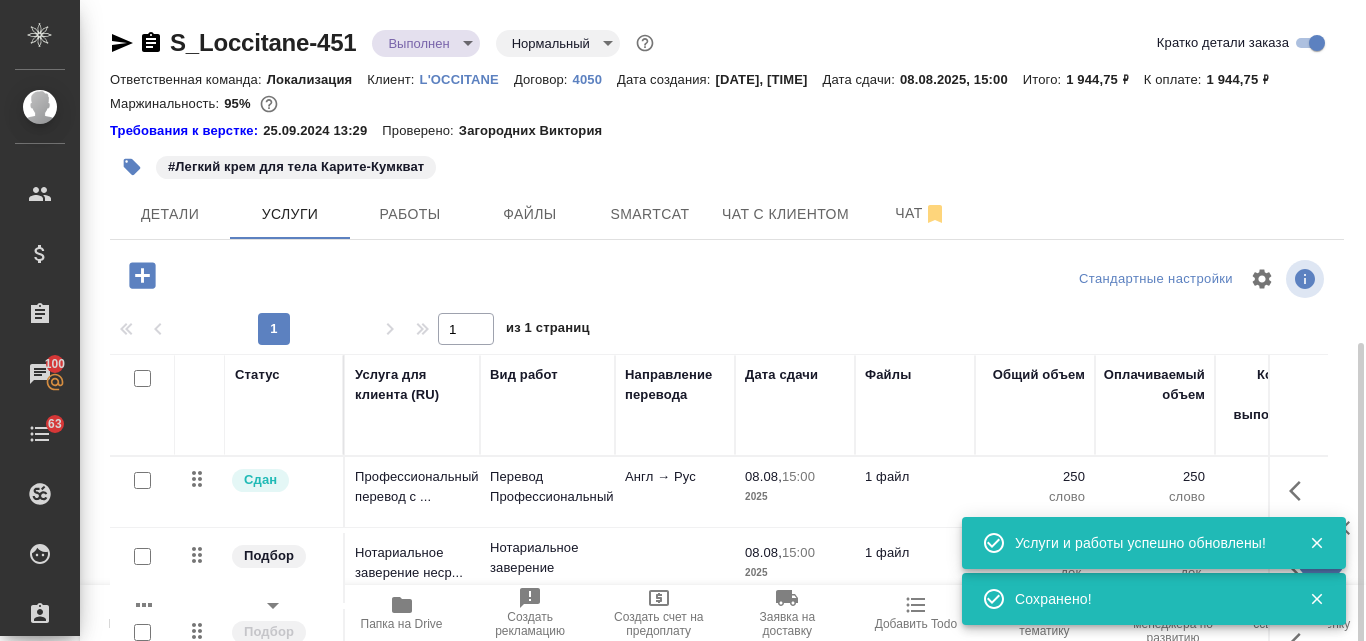 scroll, scrollTop: 194, scrollLeft: 0, axis: vertical 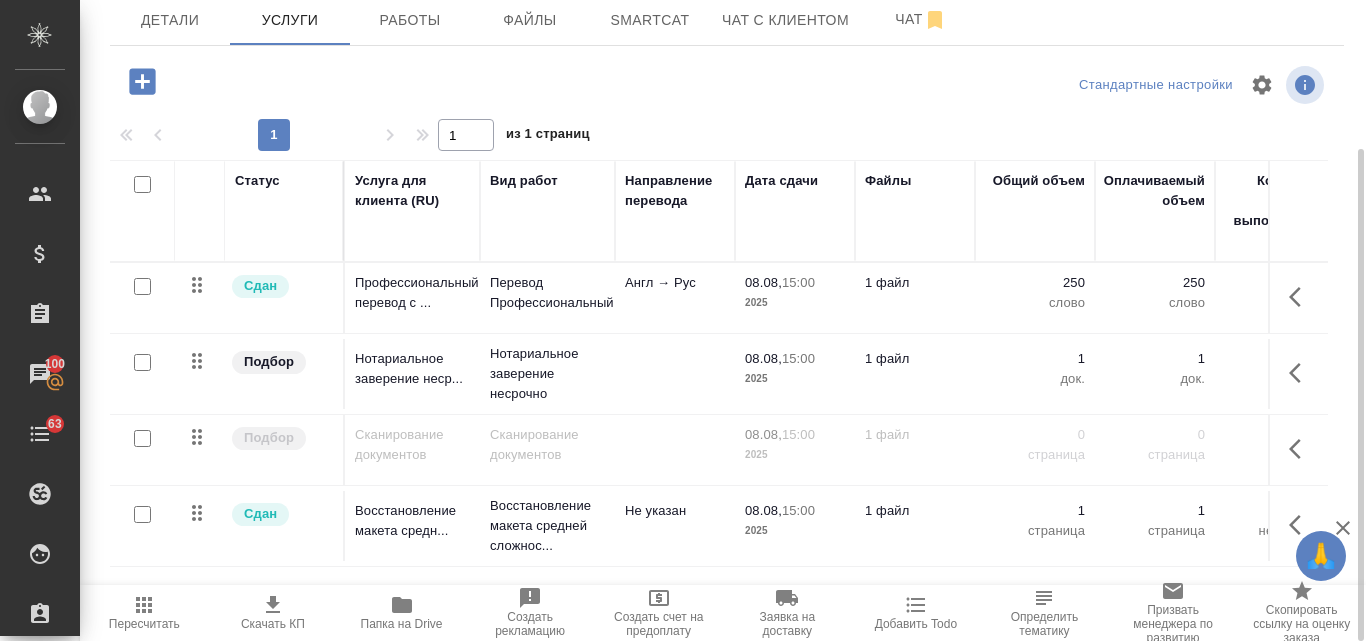 click at bounding box center [142, 287] 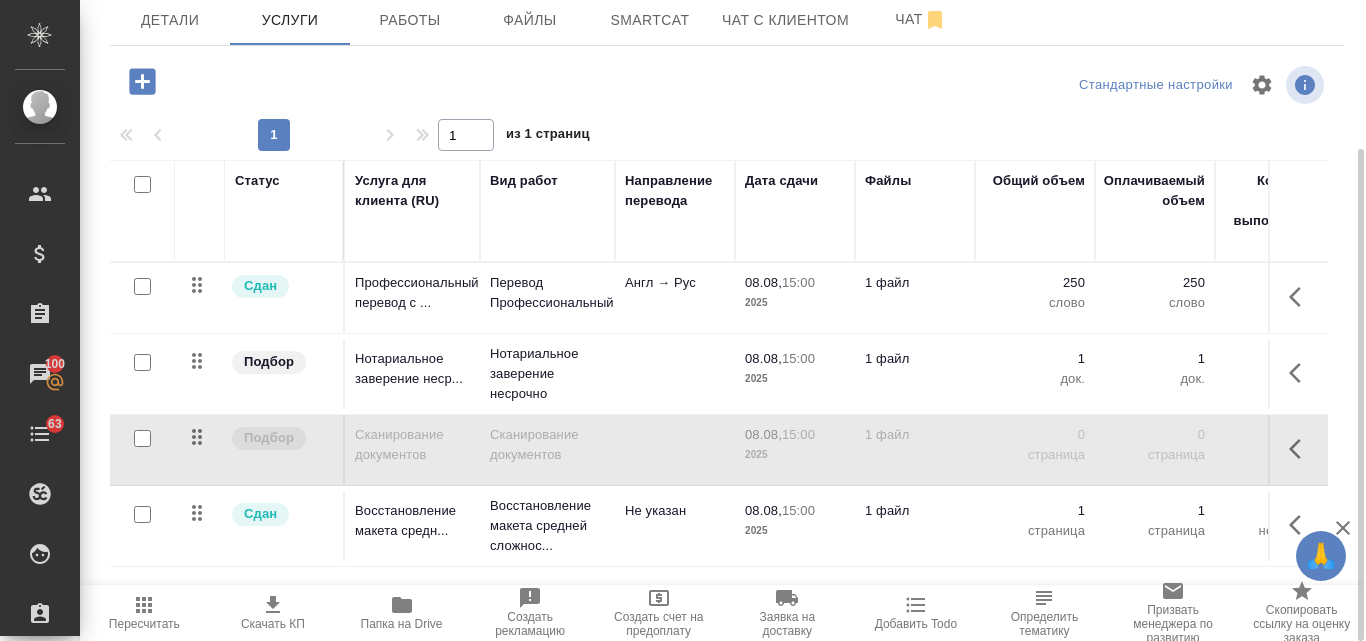 click at bounding box center (142, 438) 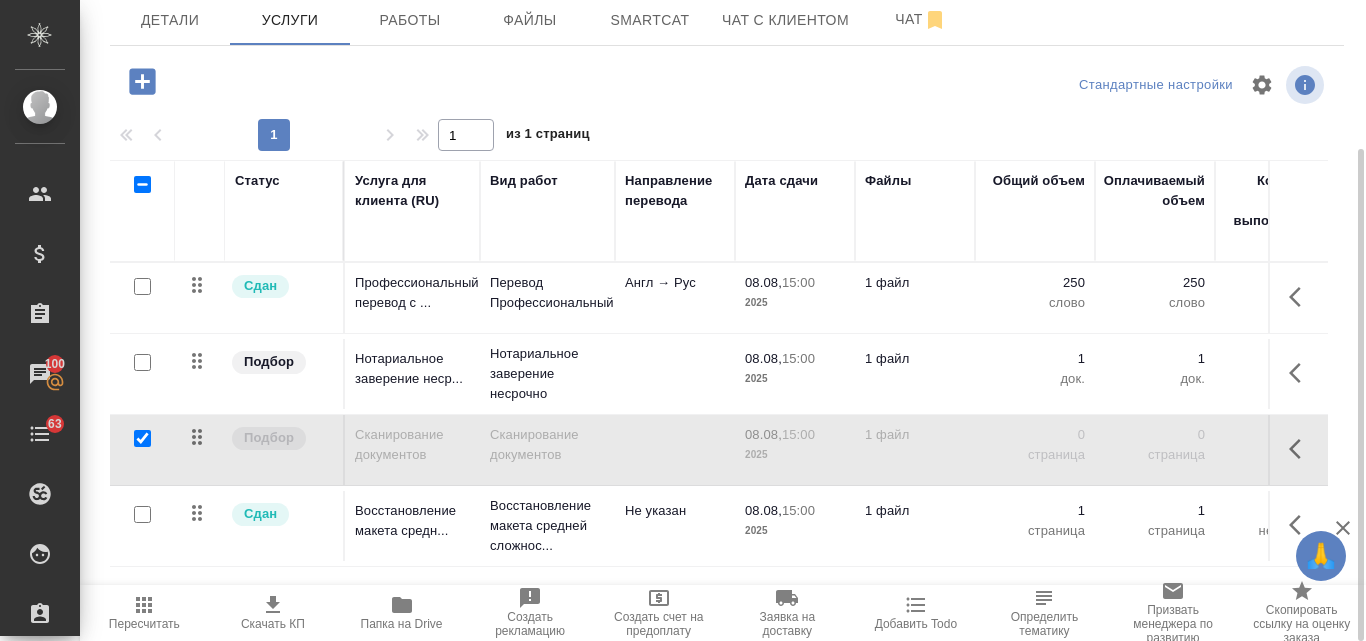 checkbox on "true" 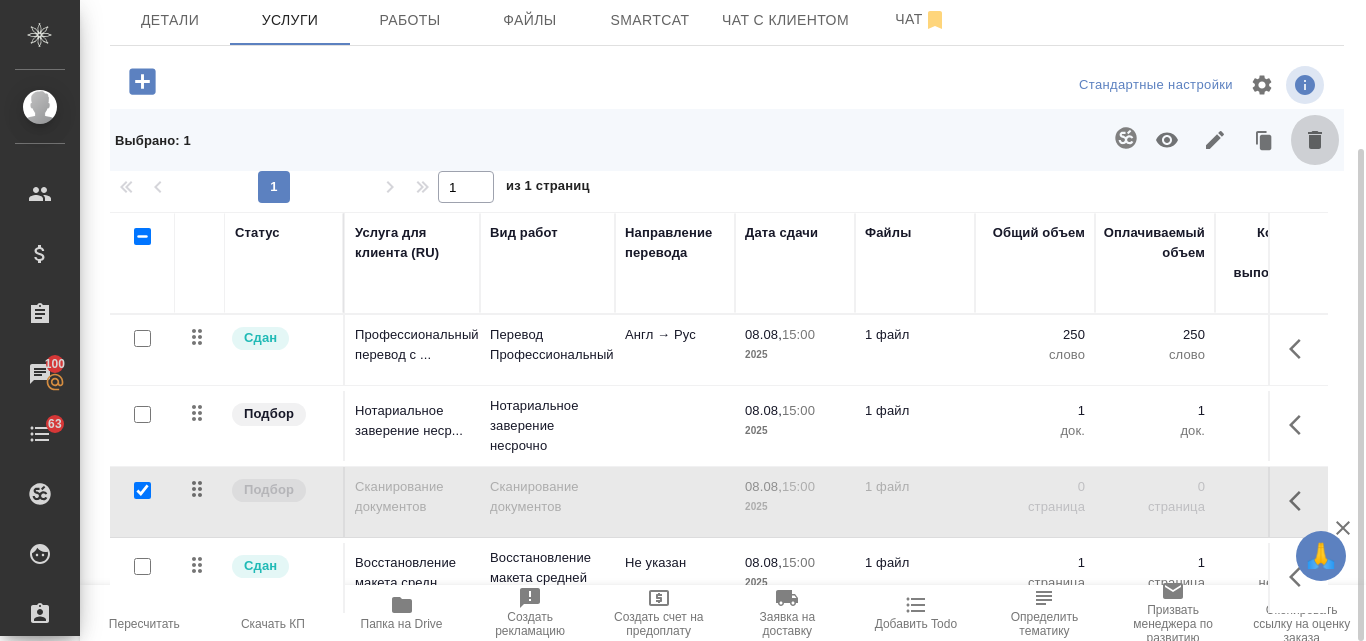 click 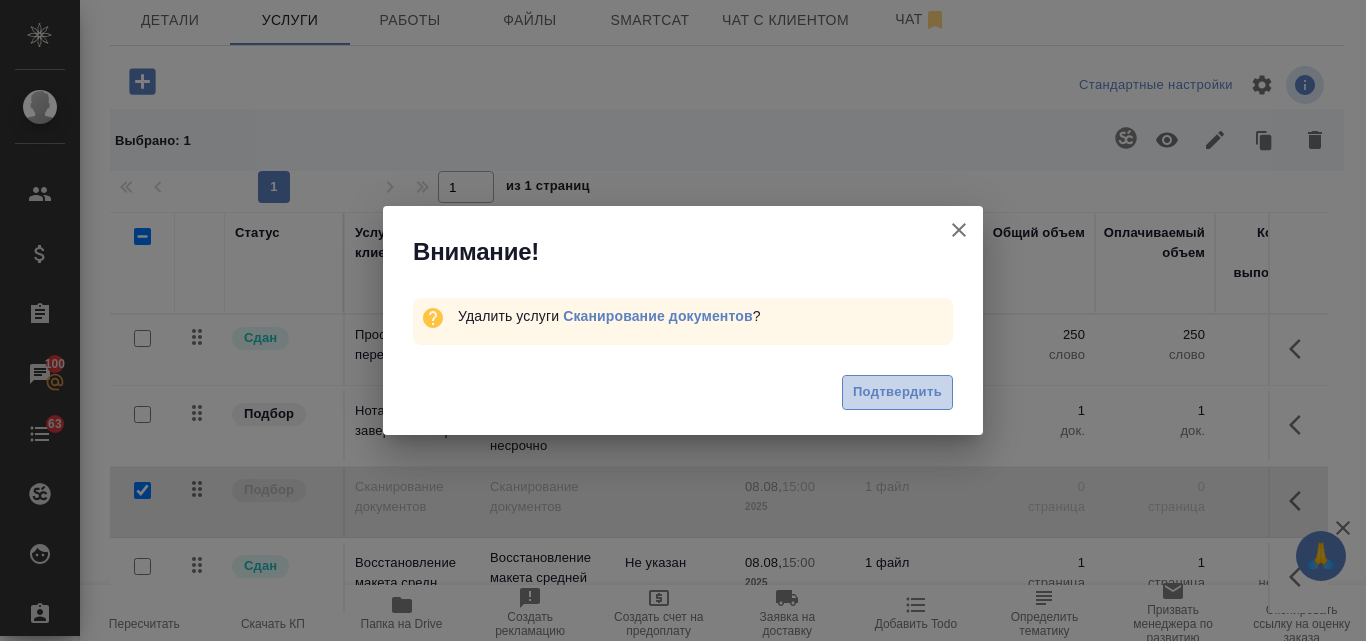 click on "Подтвердить" at bounding box center [897, 392] 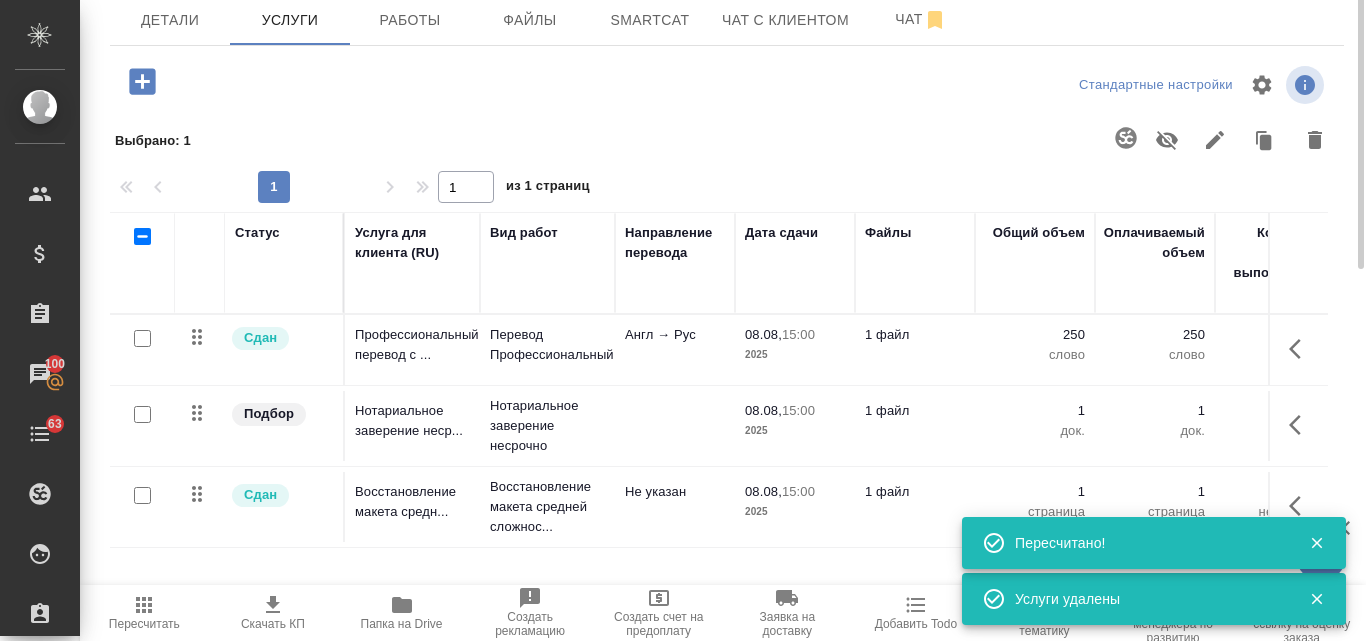 scroll, scrollTop: 0, scrollLeft: 0, axis: both 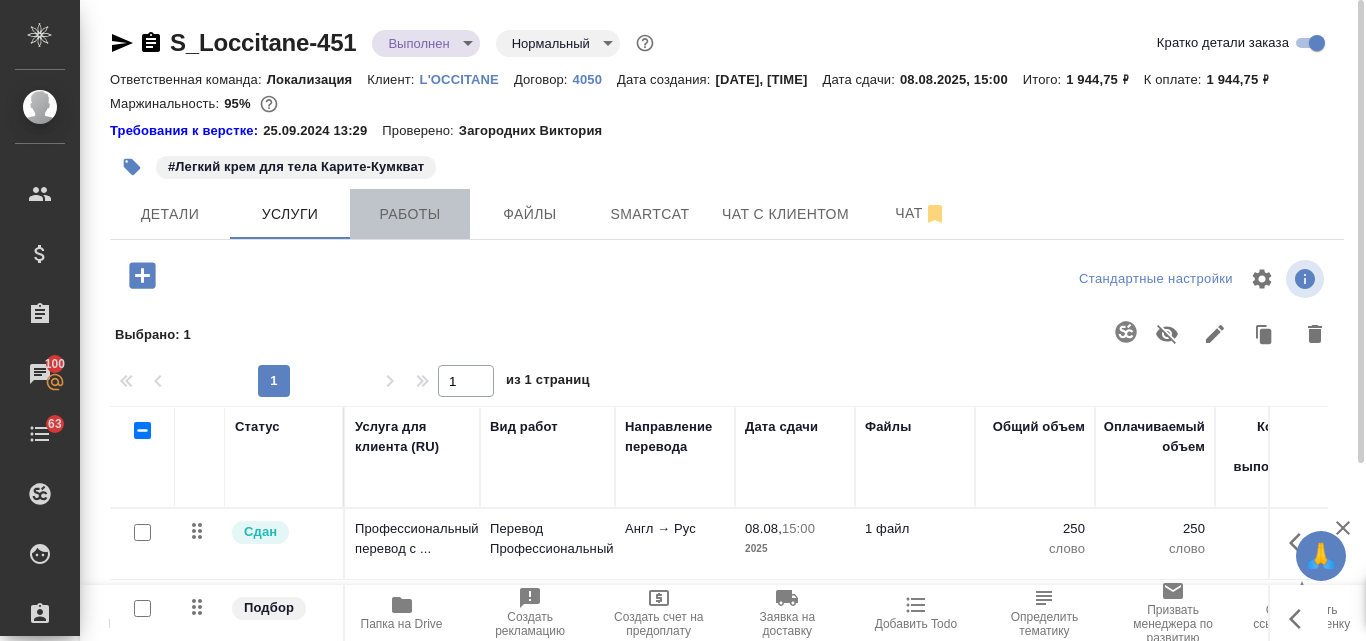 click on "Работы" at bounding box center [410, 214] 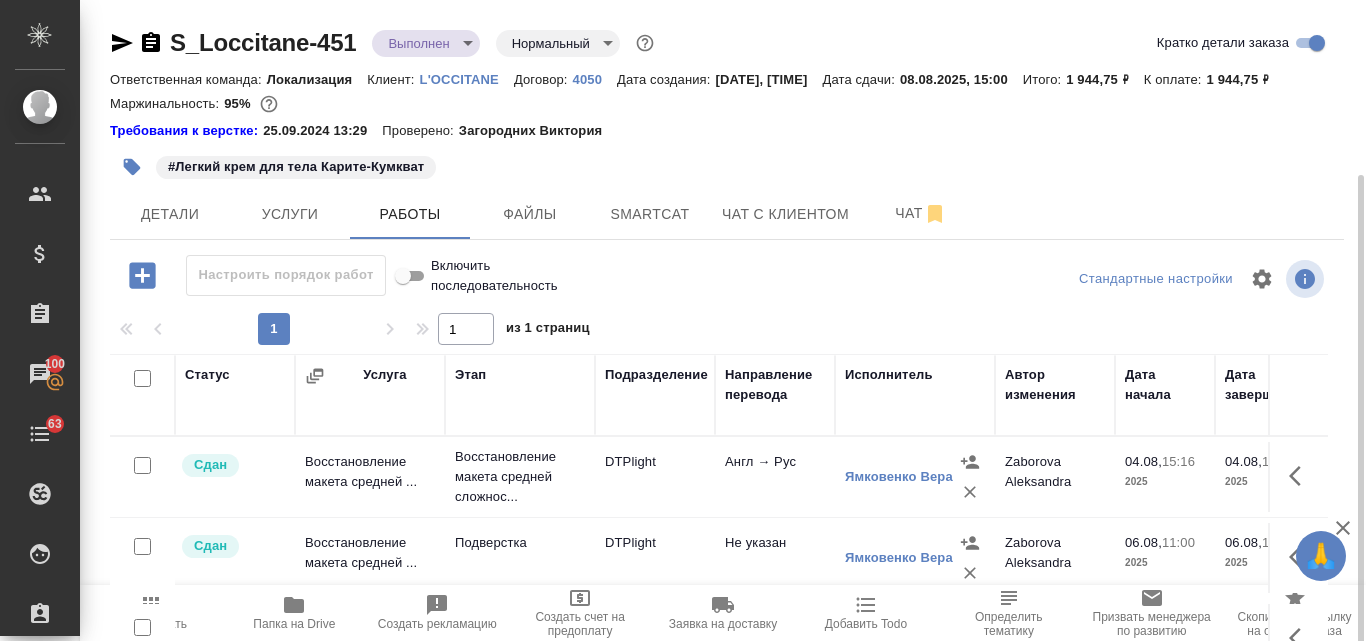 scroll, scrollTop: 214, scrollLeft: 0, axis: vertical 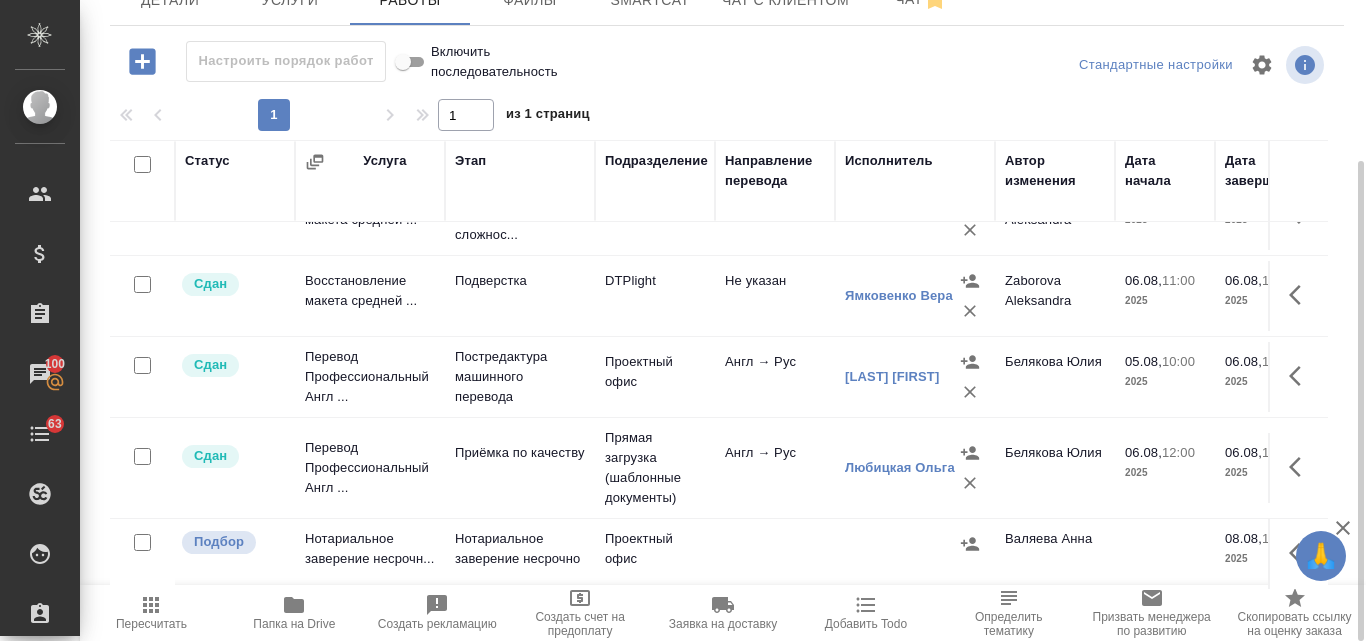 click on "Нотариальное заверение несрочн..." at bounding box center (370, 215) 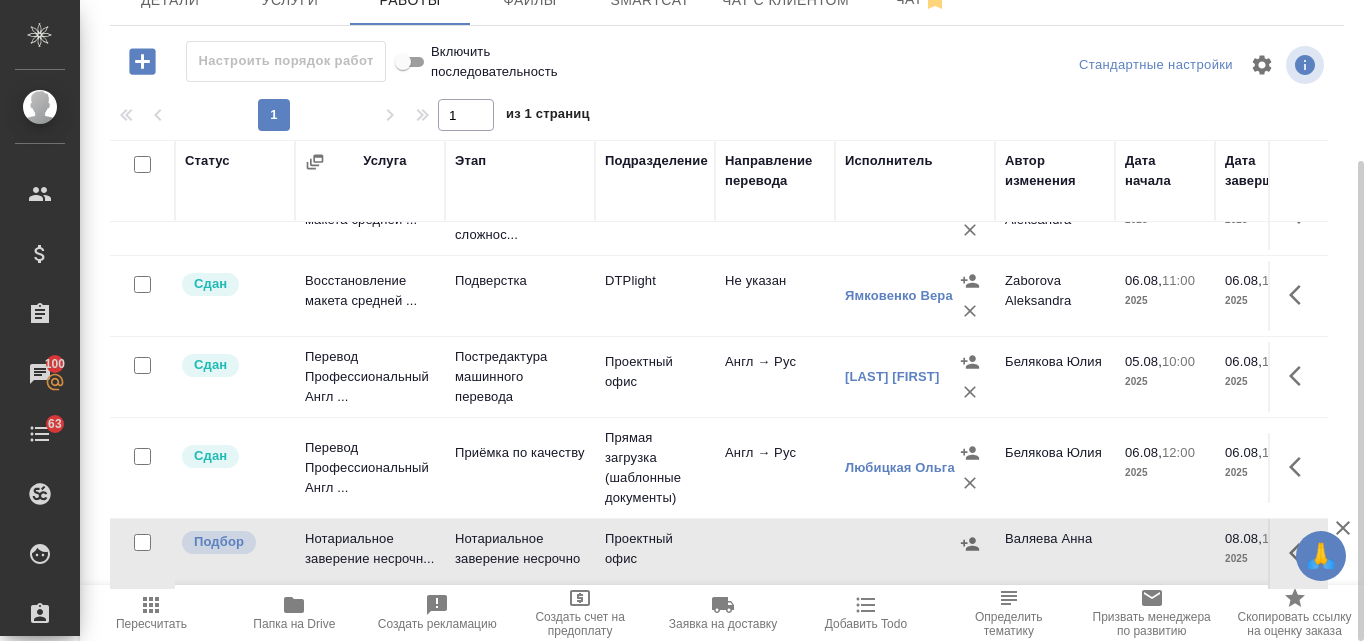 click on "Нотариальное заверение несрочн..." at bounding box center (370, 215) 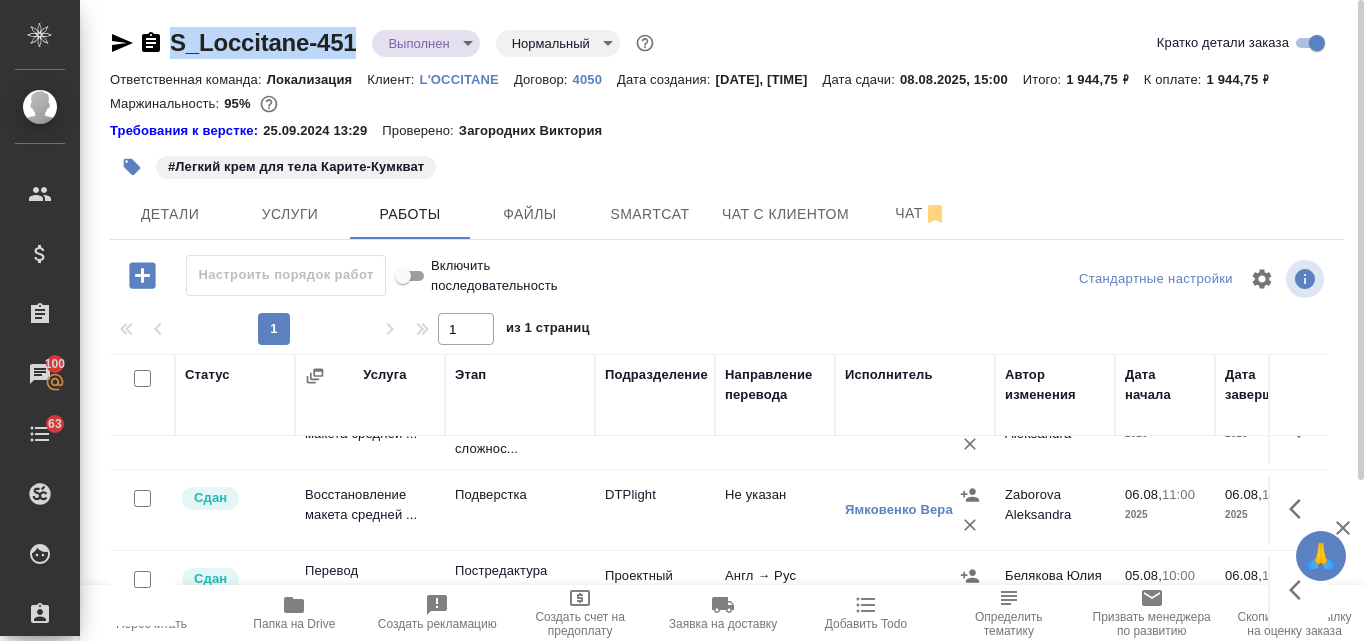 drag, startPoint x: 347, startPoint y: 37, endPoint x: 175, endPoint y: 34, distance: 172.02615 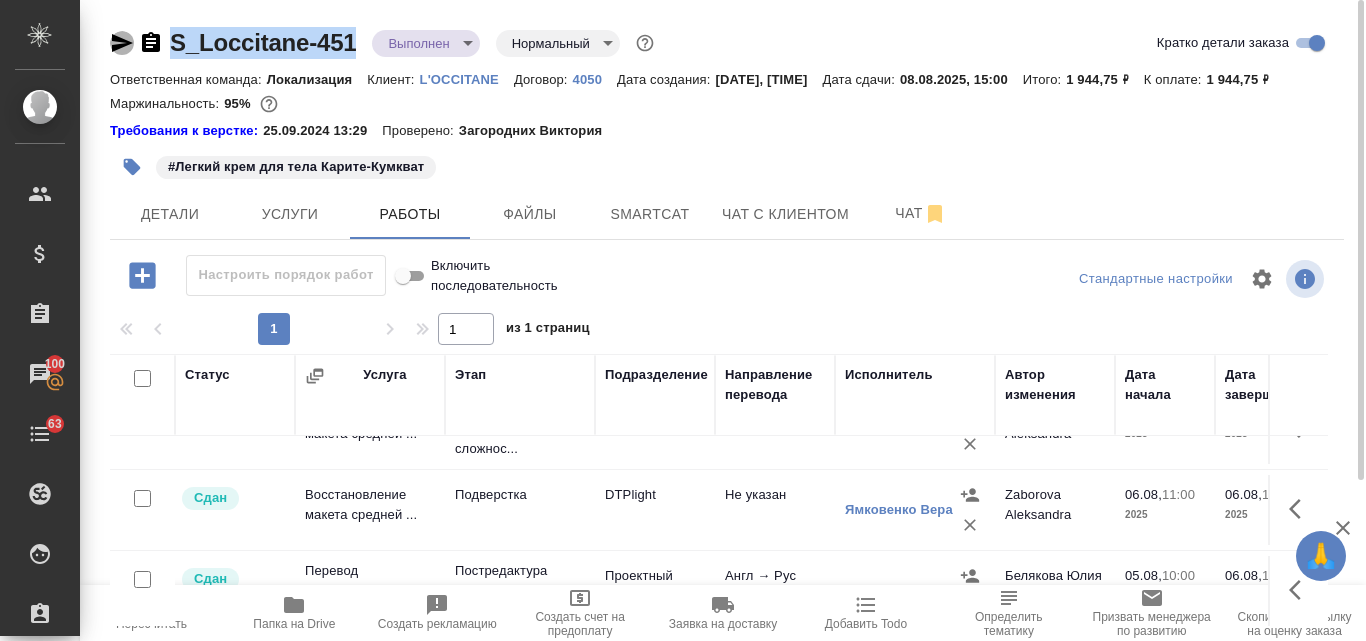 click 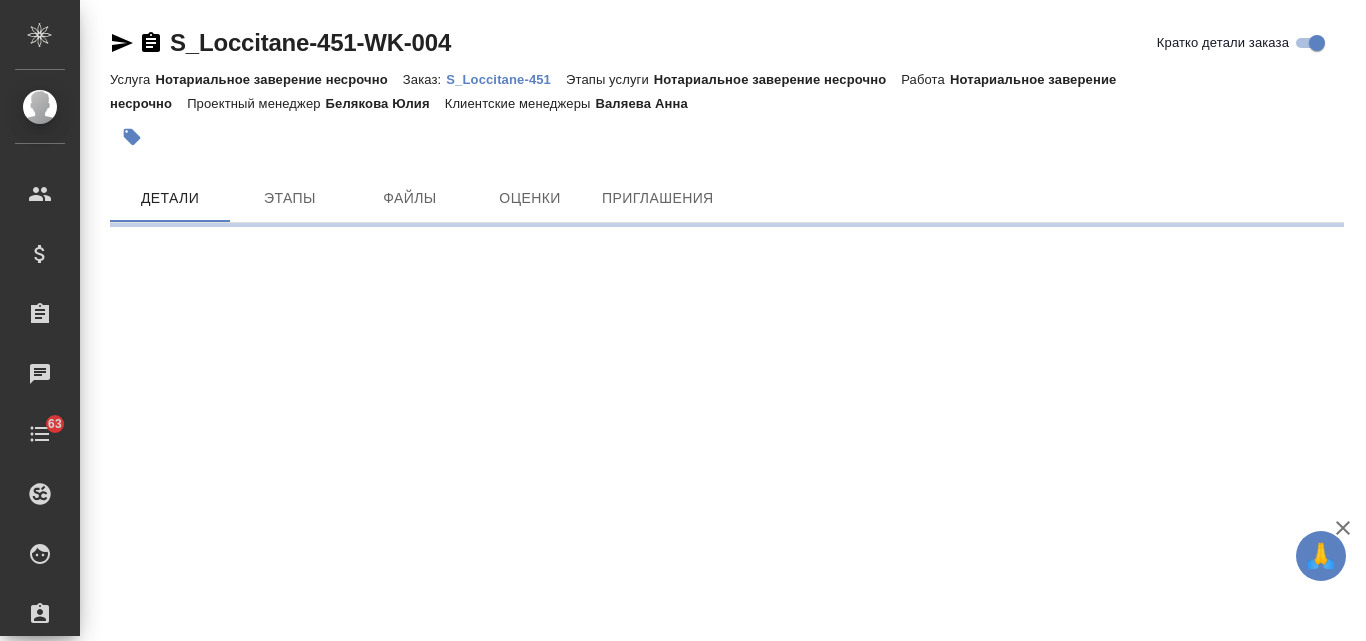 scroll, scrollTop: 0, scrollLeft: 0, axis: both 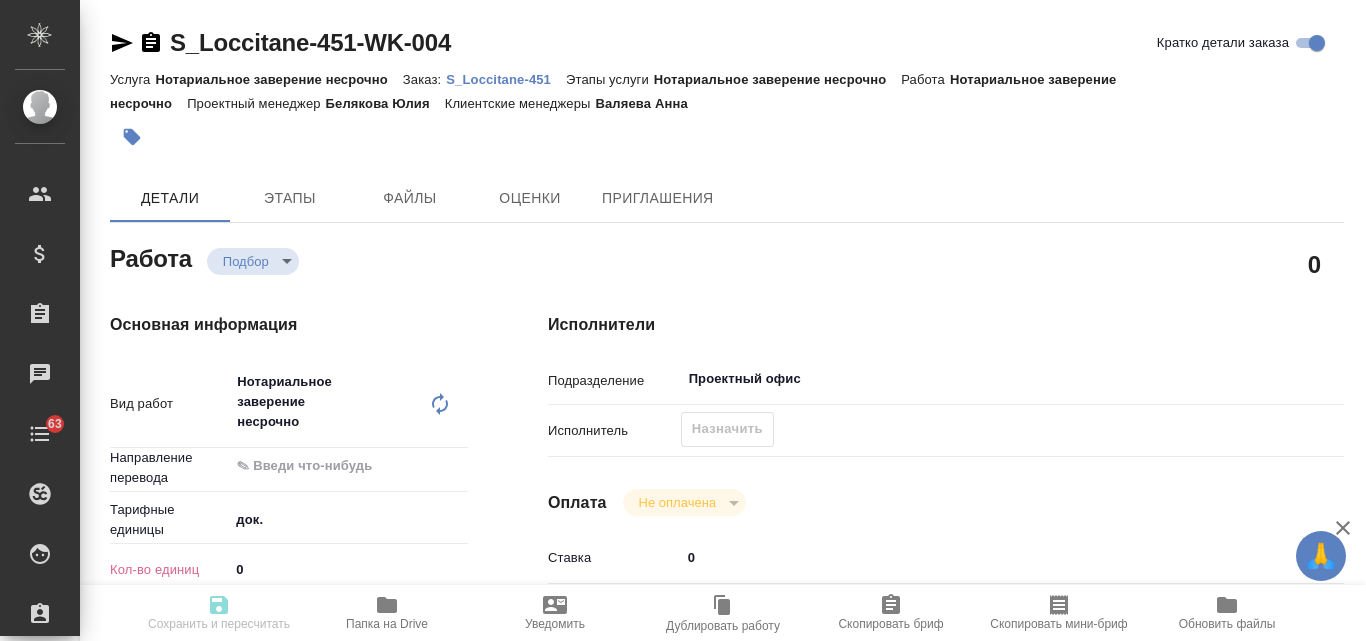 type on "x" 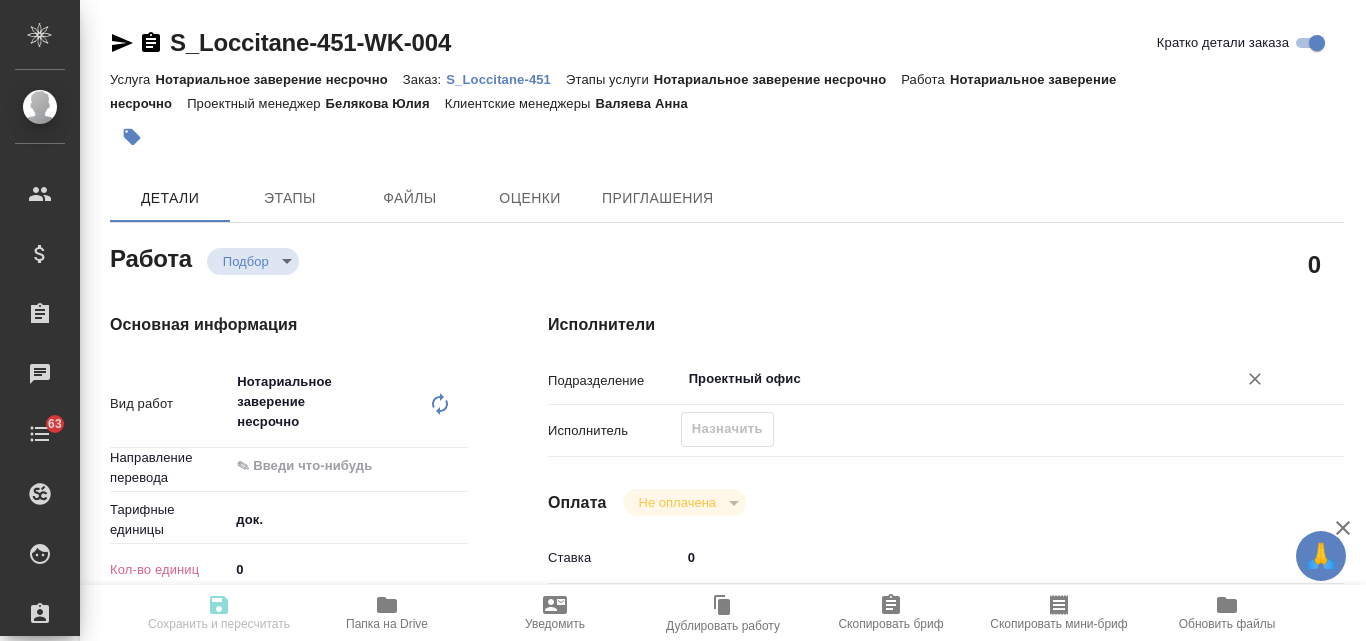 click on "Проектный офис" at bounding box center (946, 379) 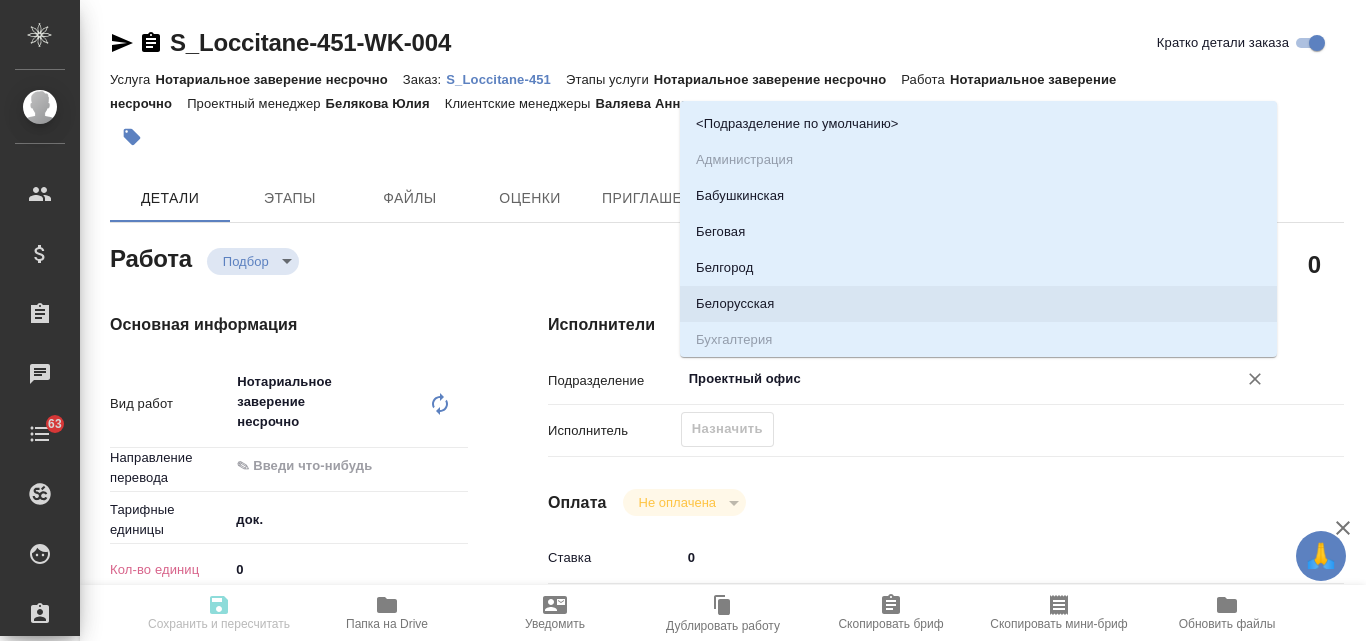 type on "x" 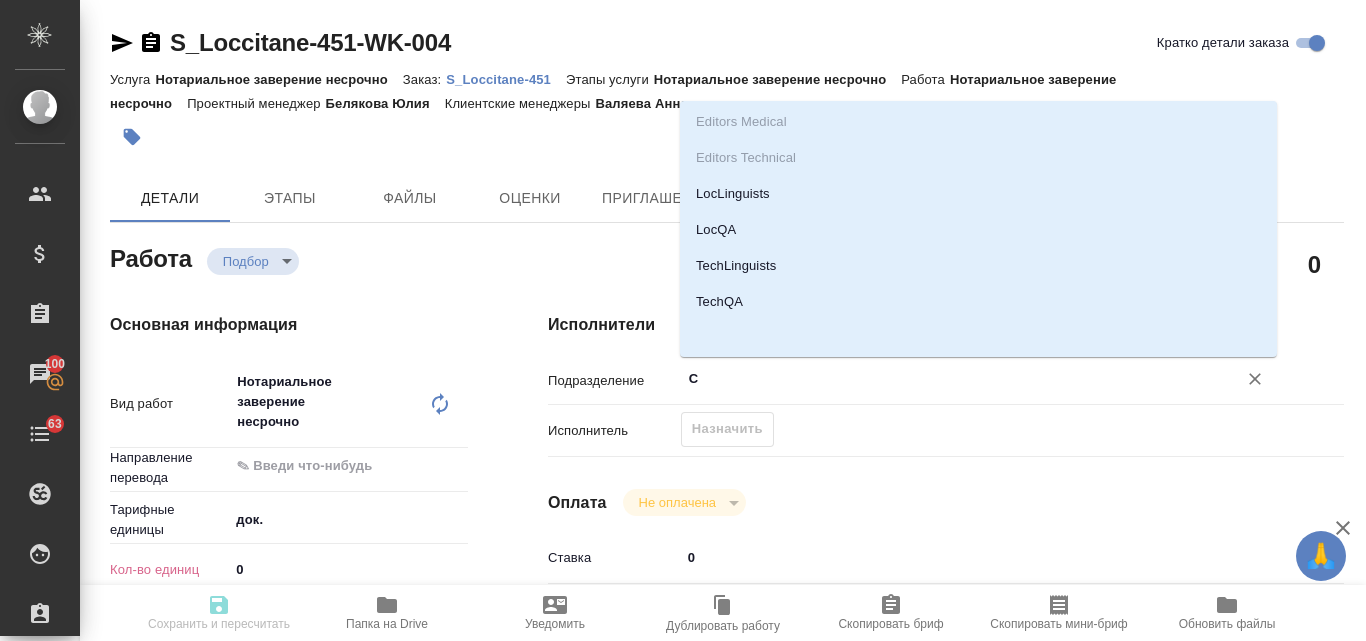 scroll, scrollTop: 0, scrollLeft: 0, axis: both 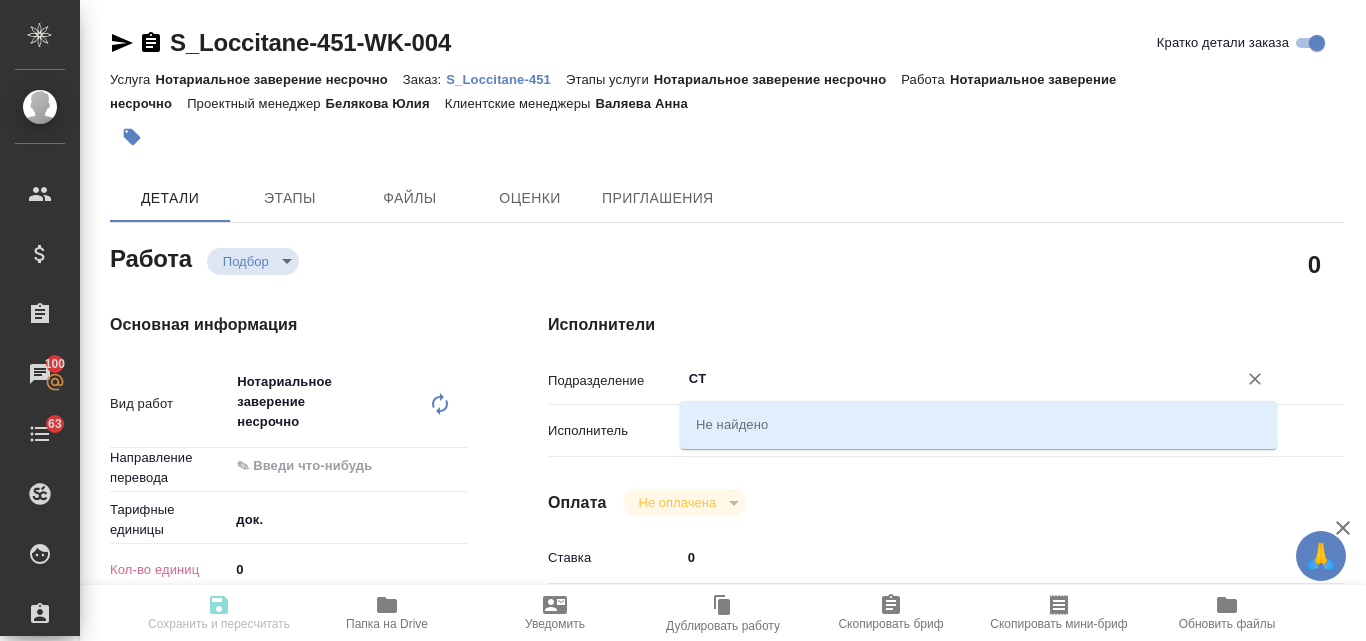 type on "C" 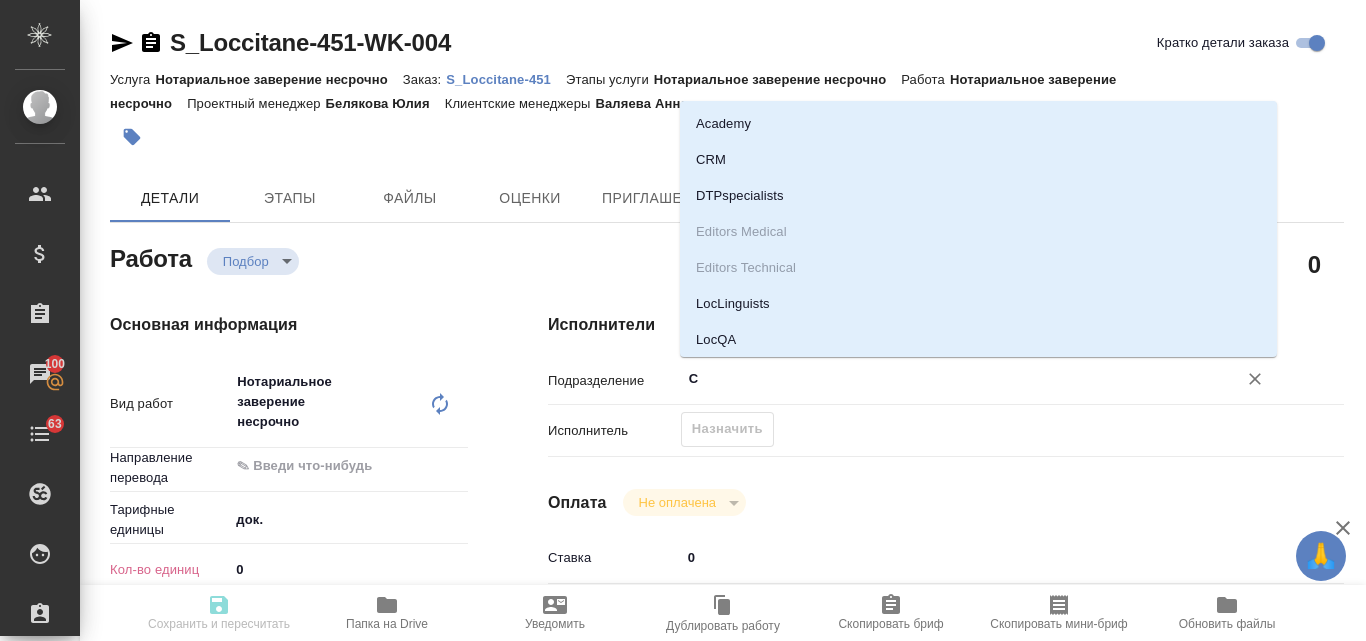 type 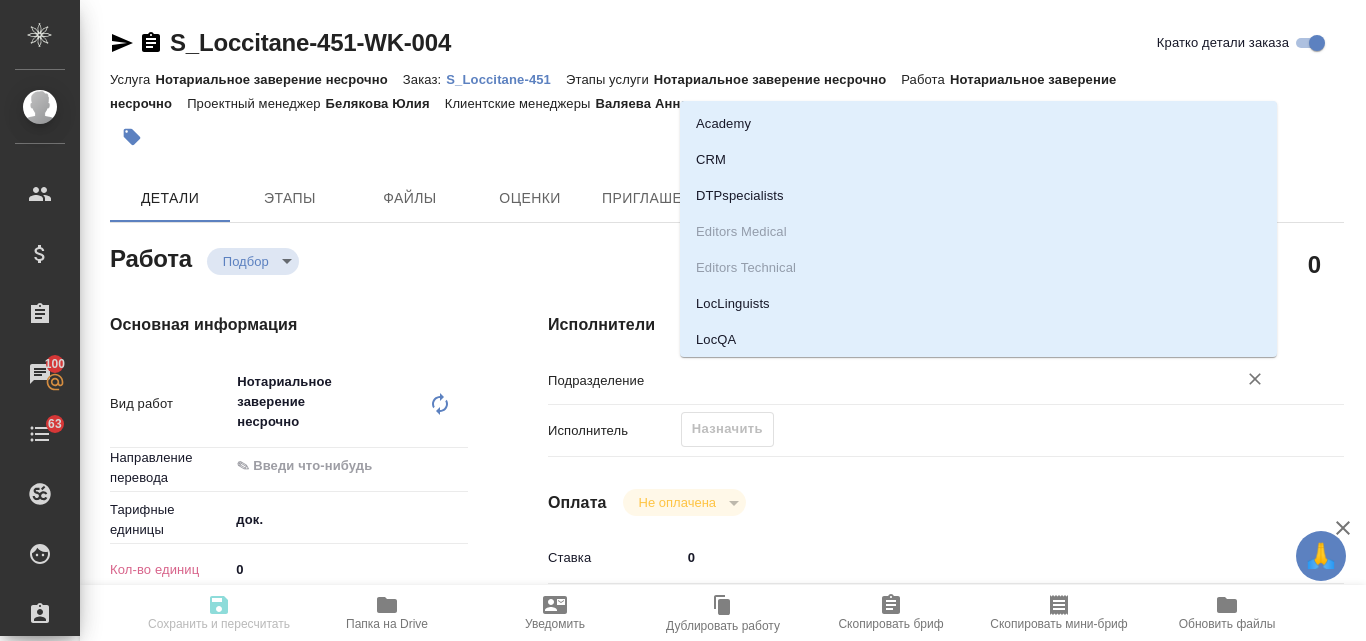 type on "x" 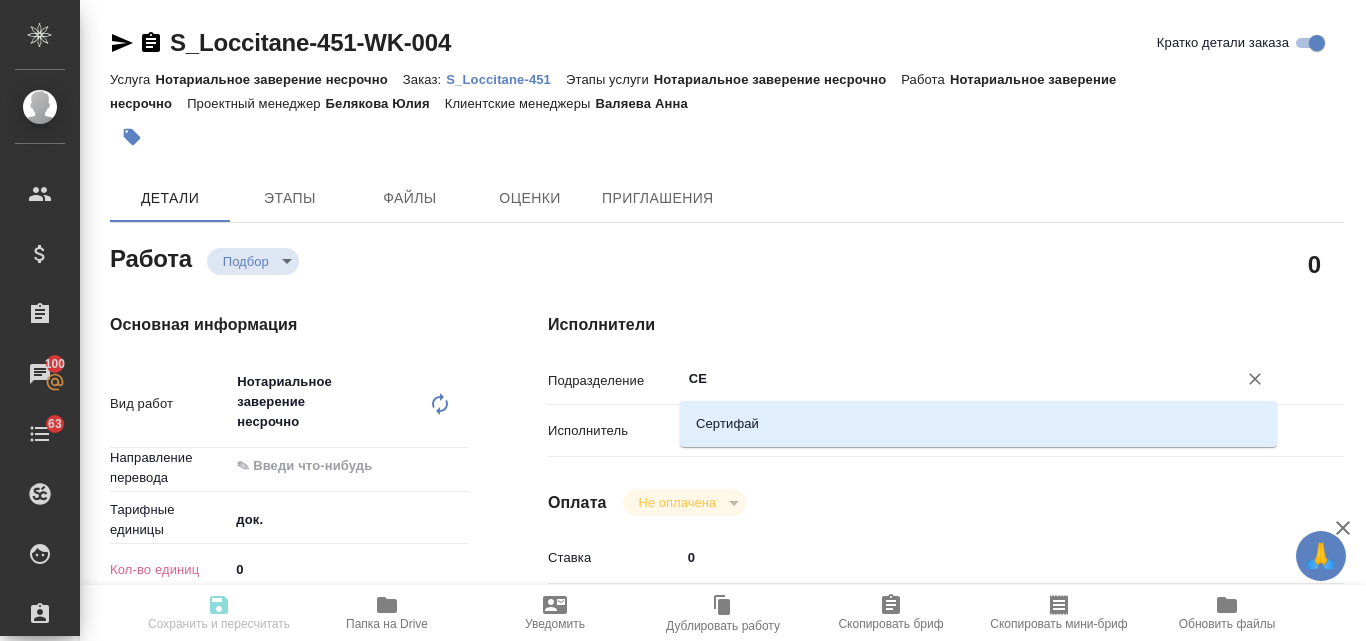 type on "СЕР" 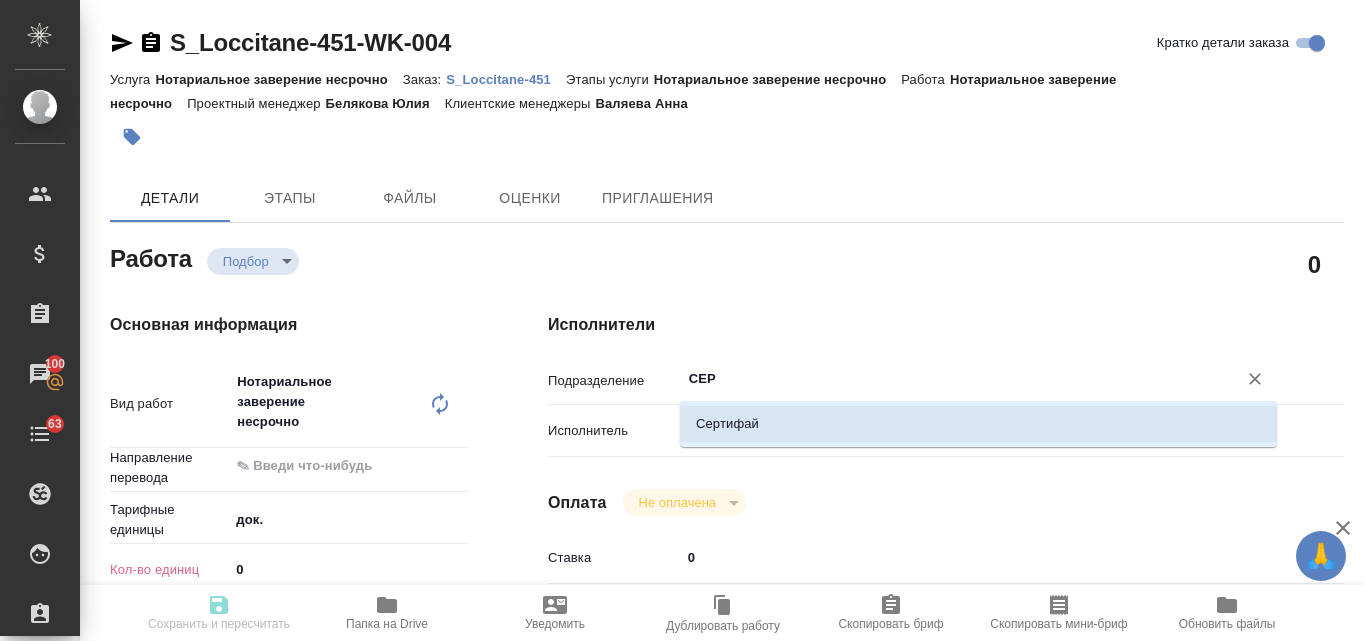 click on "Сертифай" at bounding box center (978, 424) 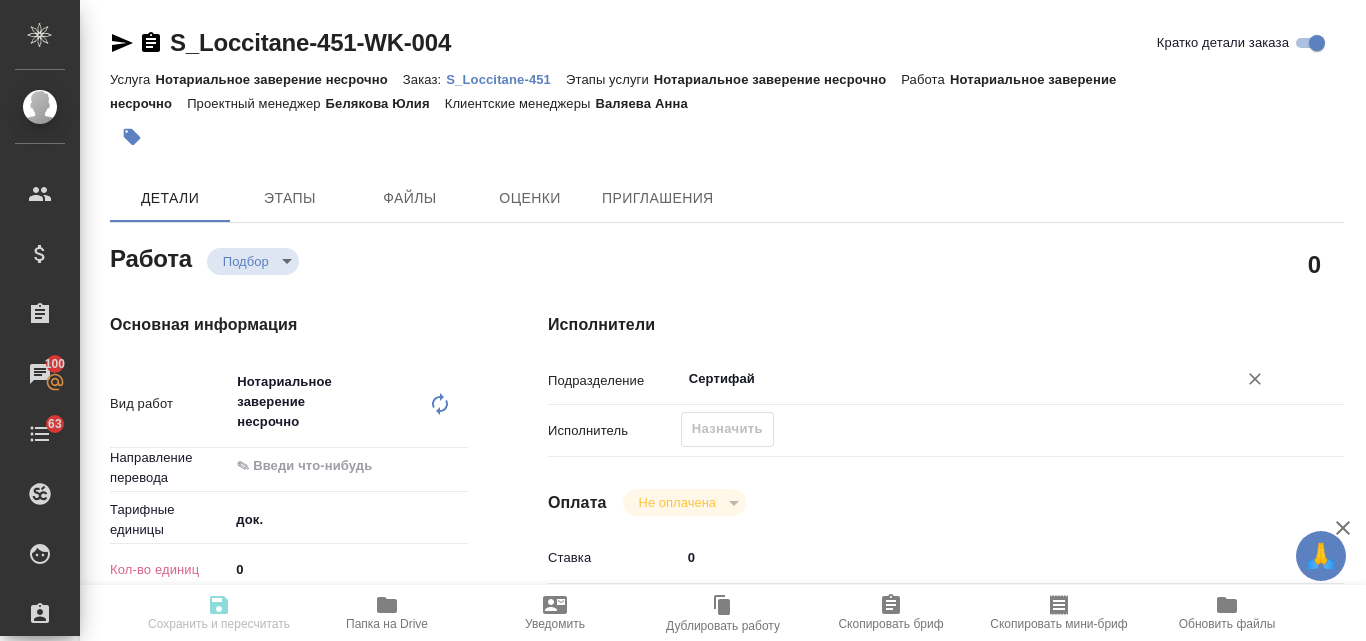 scroll, scrollTop: 300, scrollLeft: 0, axis: vertical 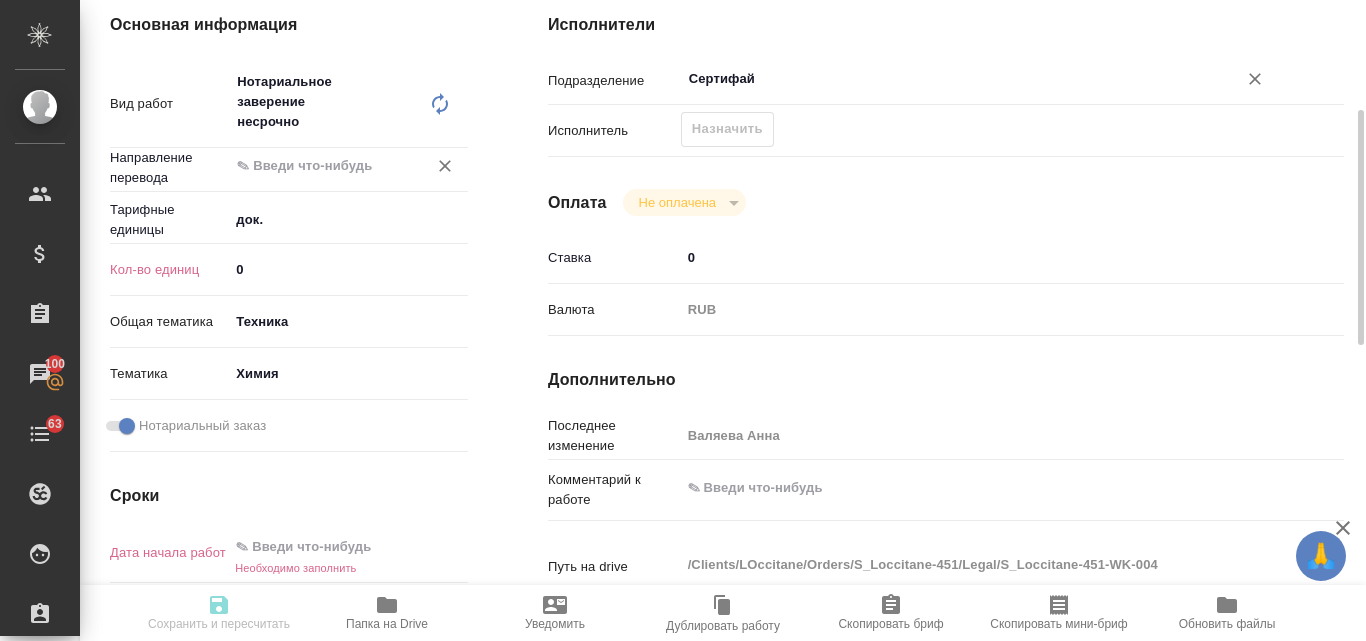 type on "Сертифай" 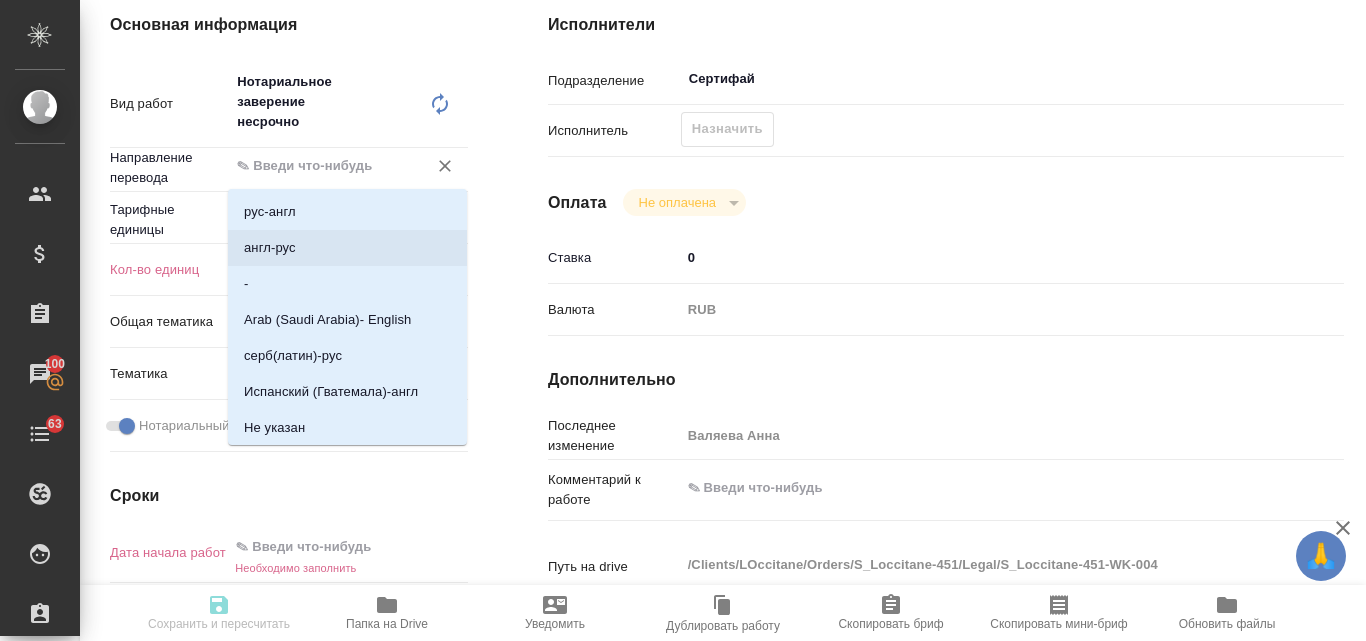 click on "англ-рус" at bounding box center (270, 248) 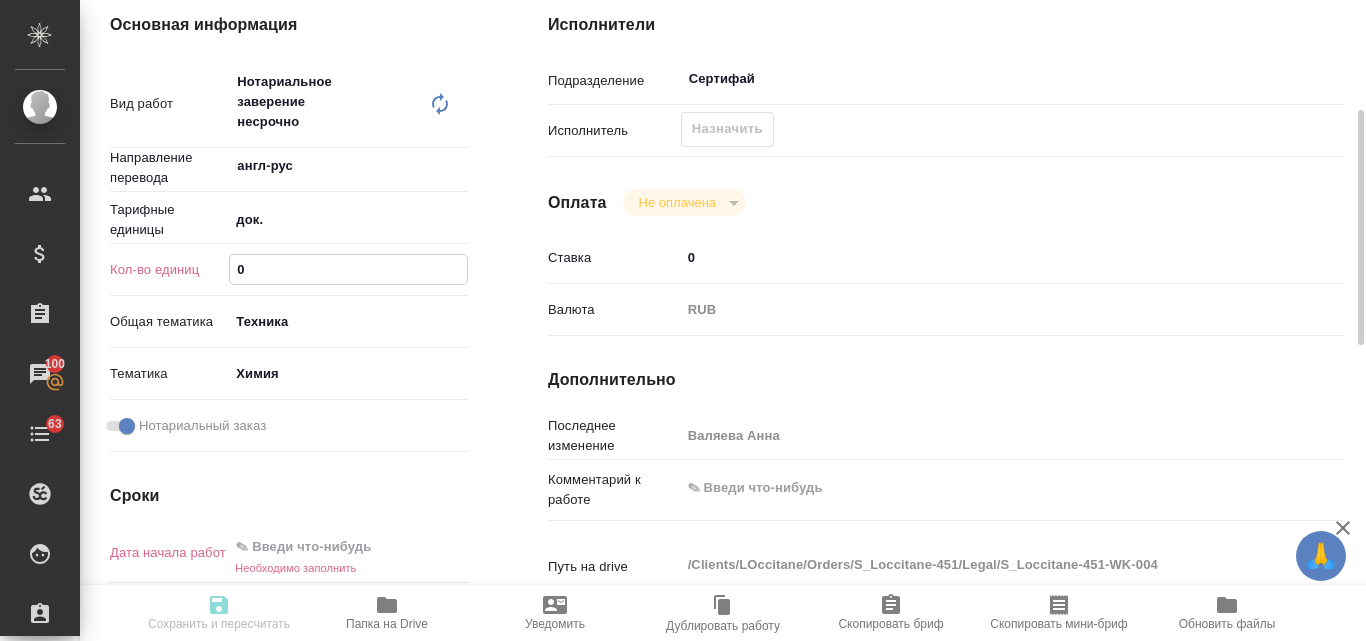 click on "0" at bounding box center [348, 269] 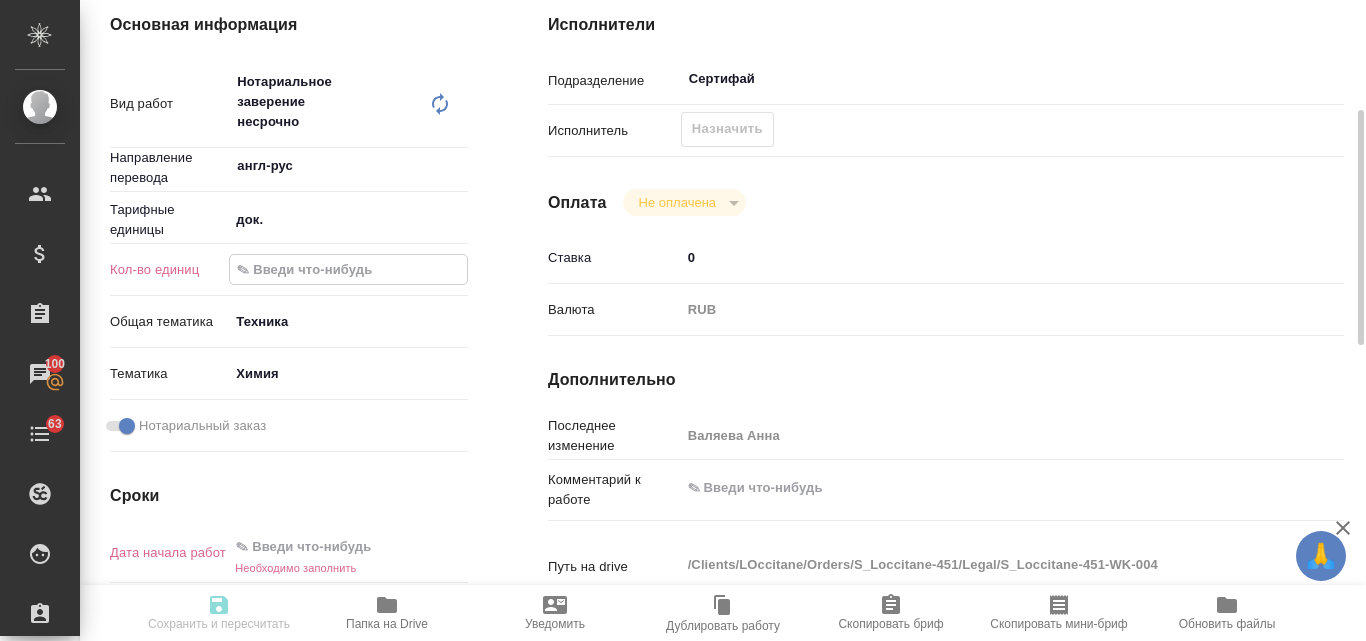 type on "x" 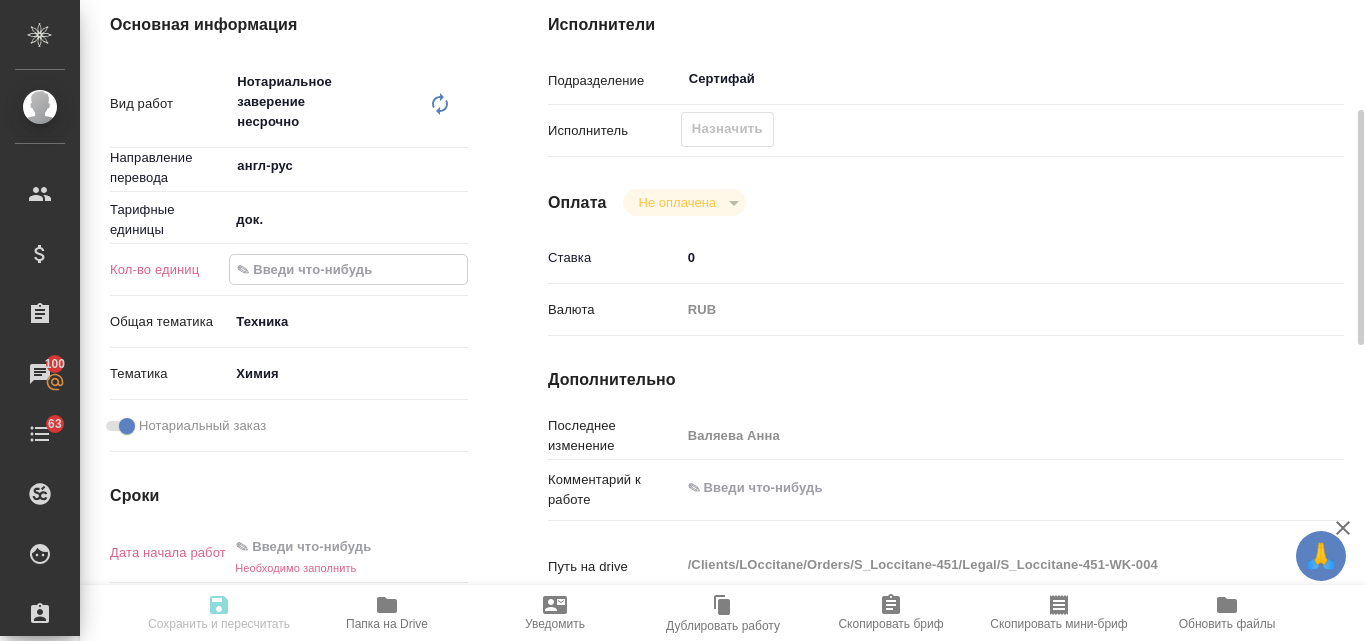 type on "1" 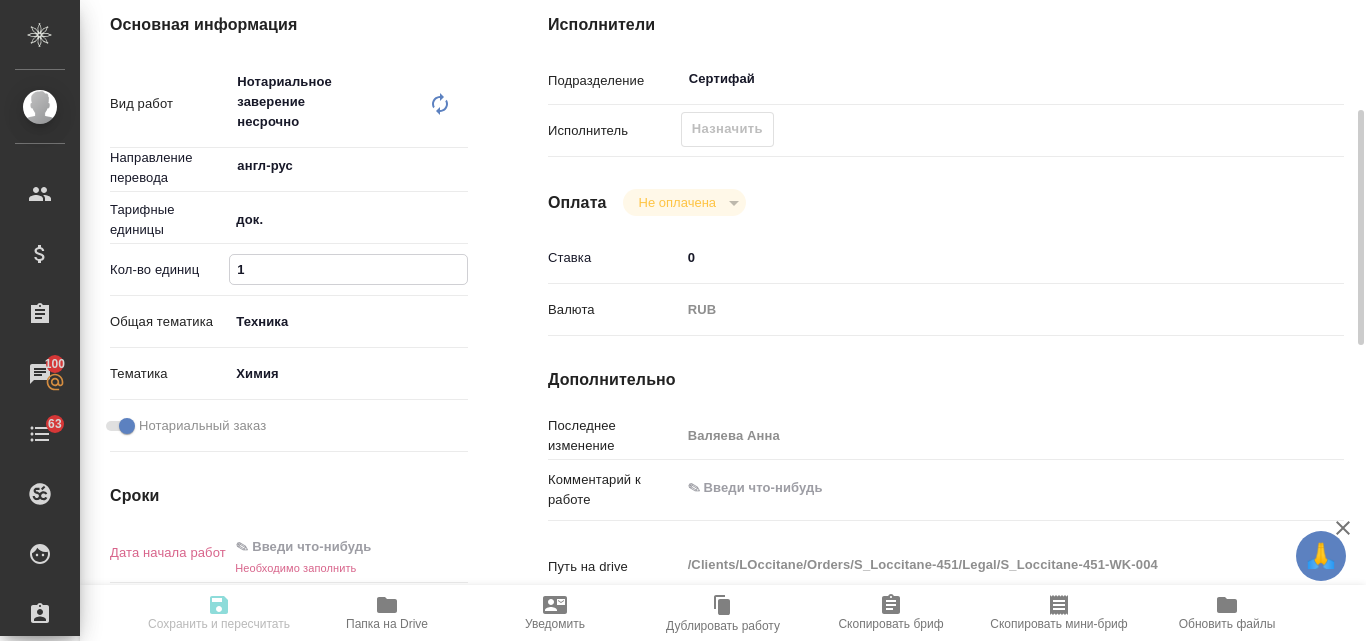 scroll, scrollTop: 600, scrollLeft: 0, axis: vertical 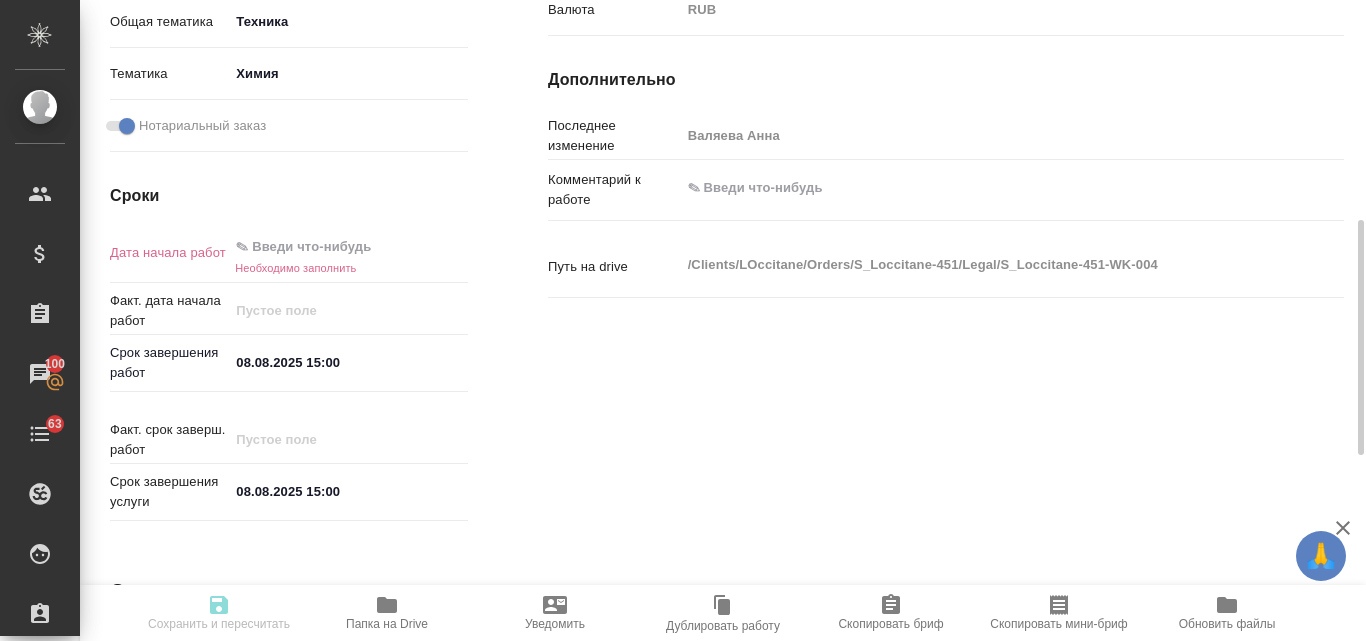 type on "1" 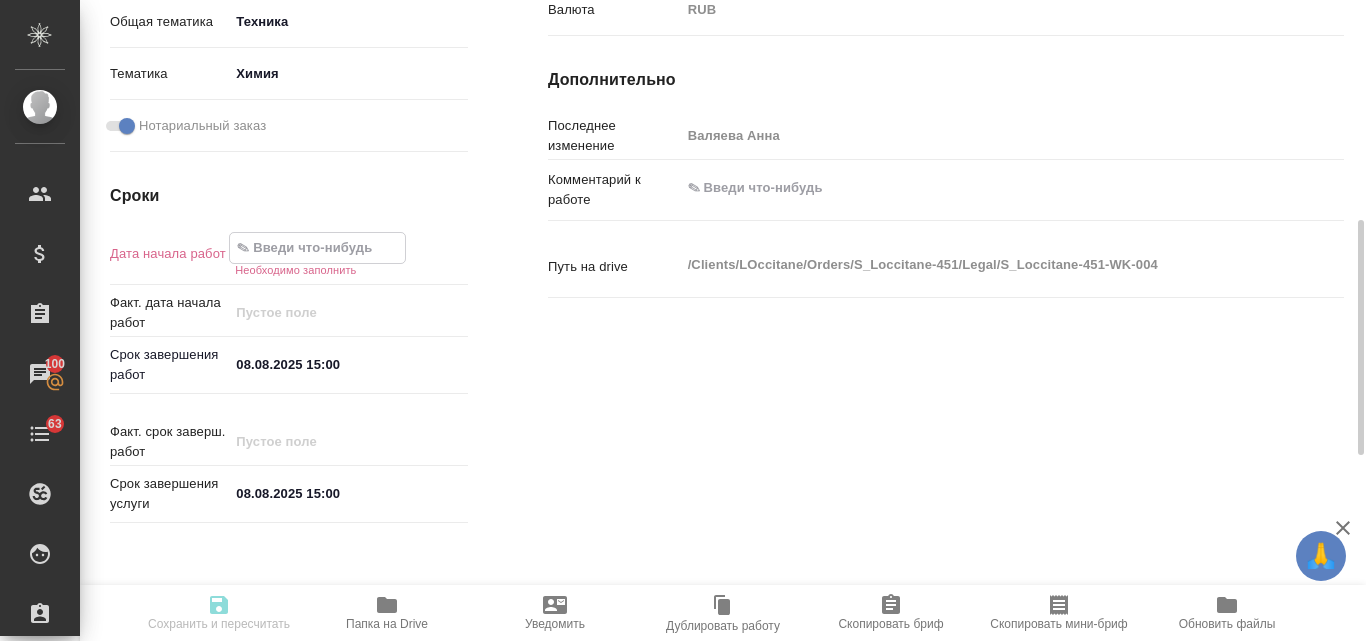 click at bounding box center [317, 247] 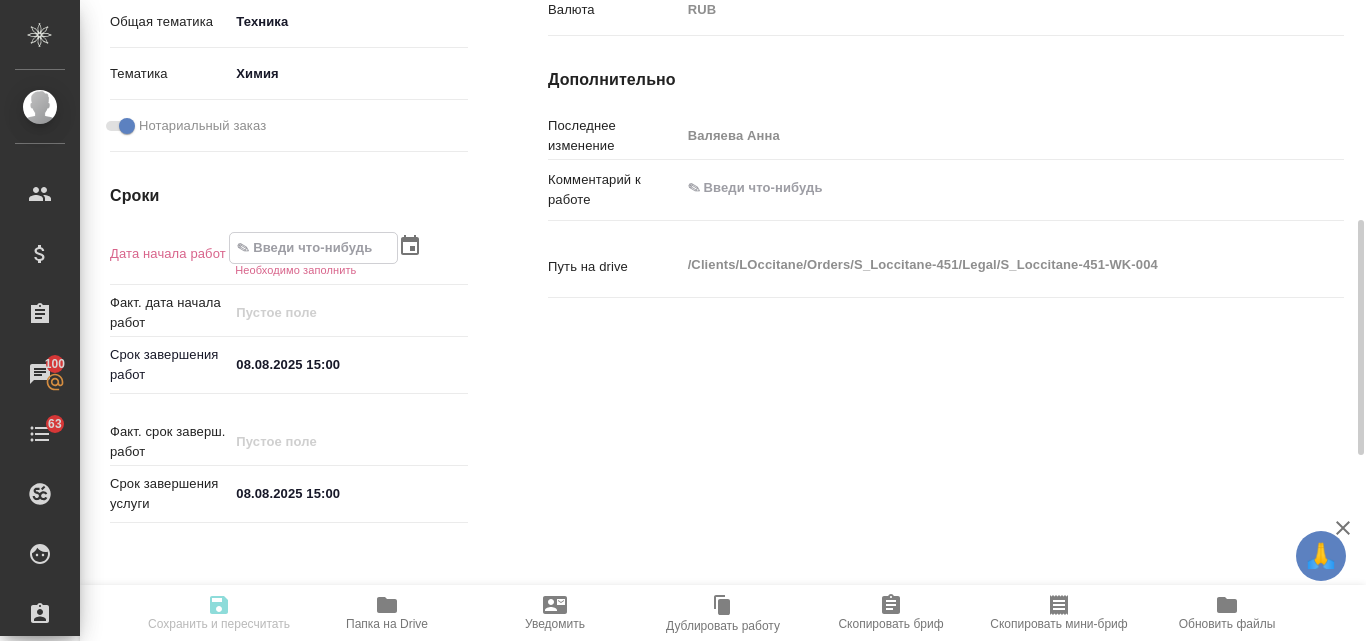click 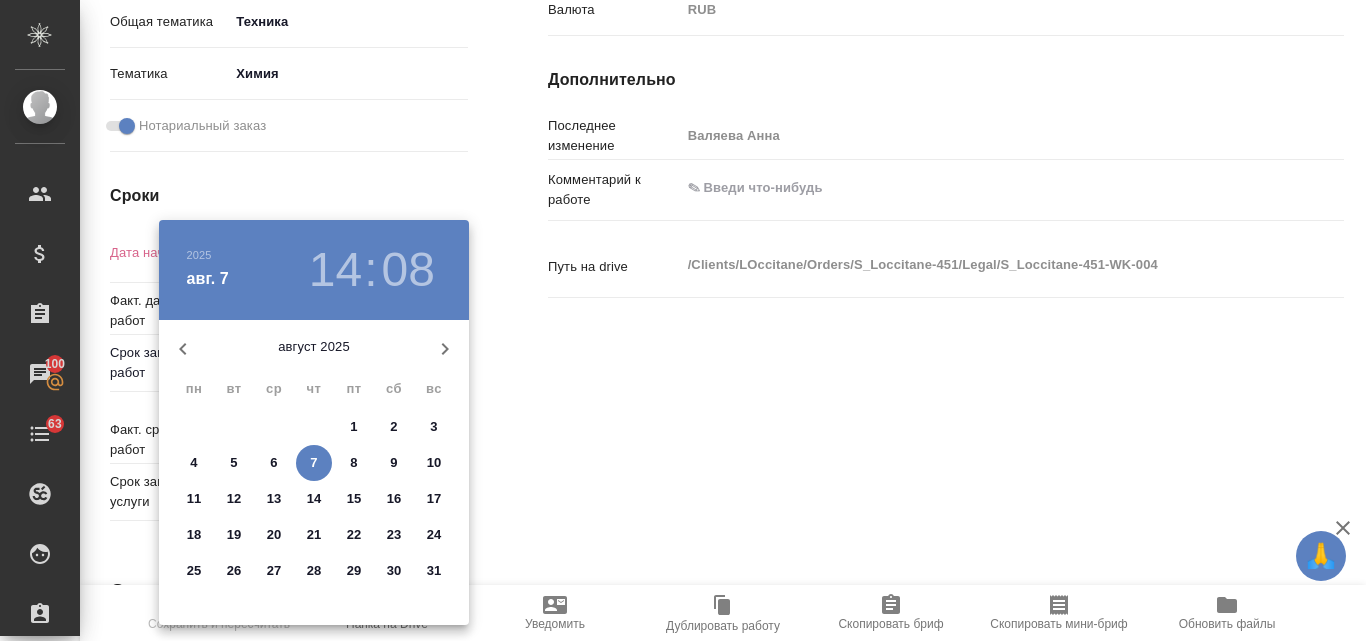 click on "7" at bounding box center [313, 463] 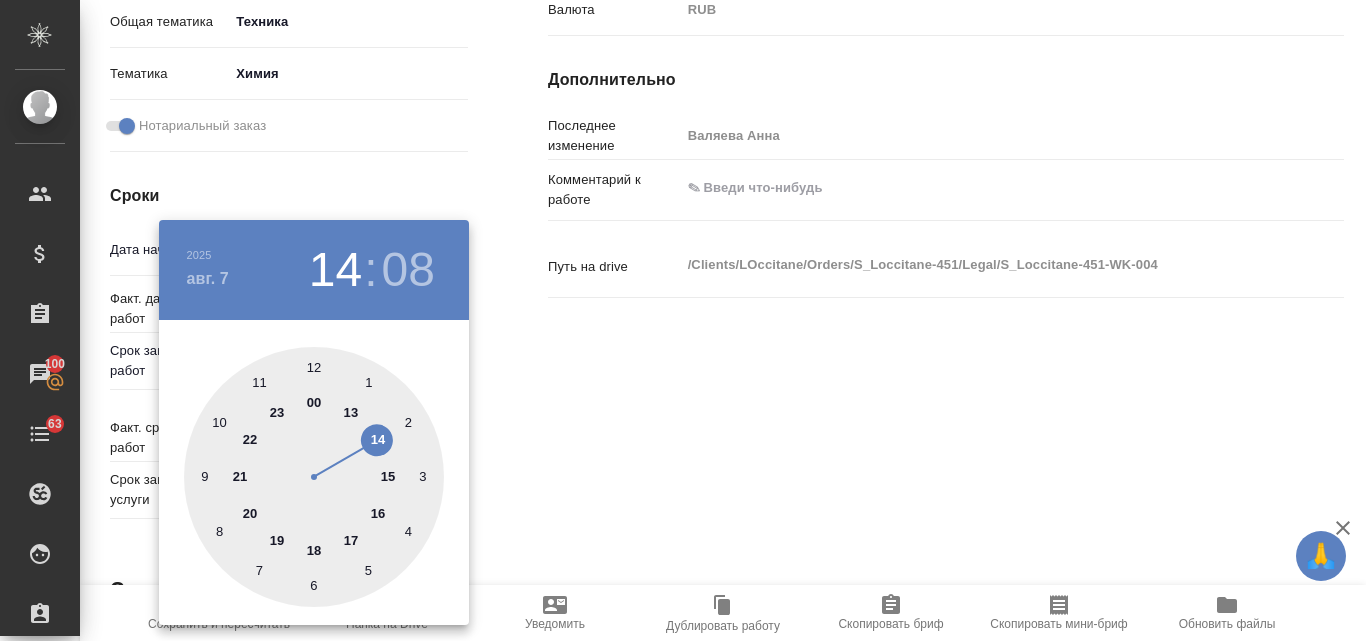 click at bounding box center (314, 477) 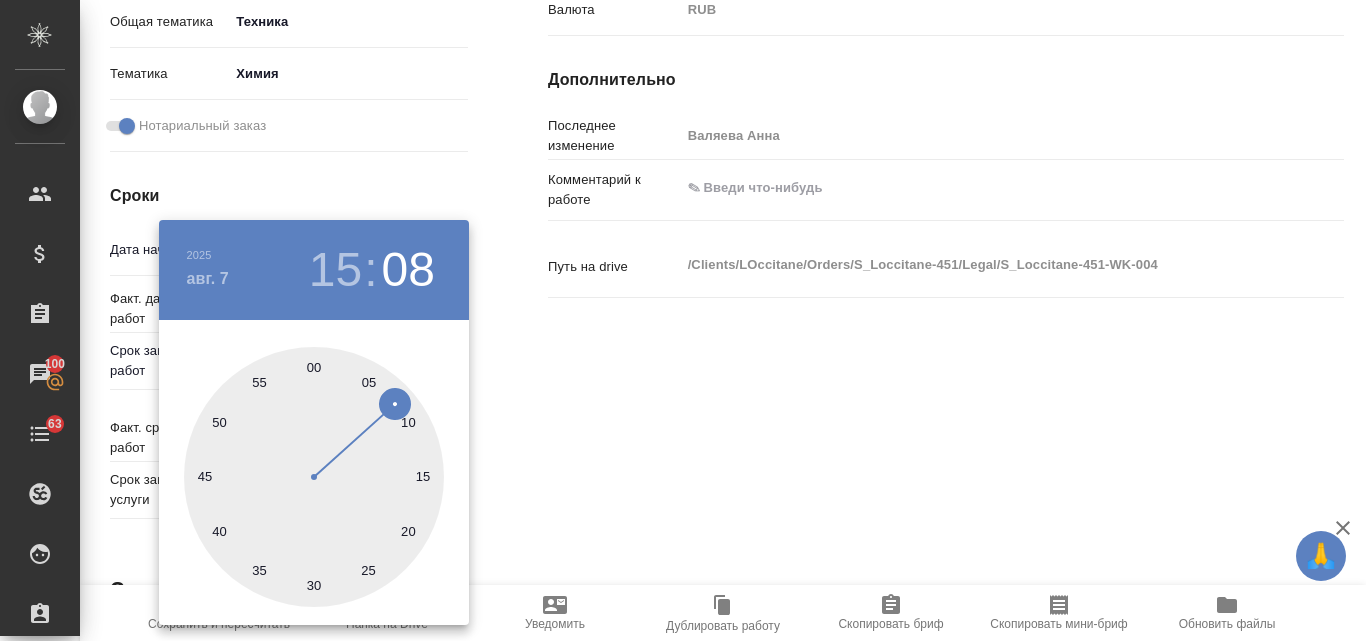 click at bounding box center [314, 477] 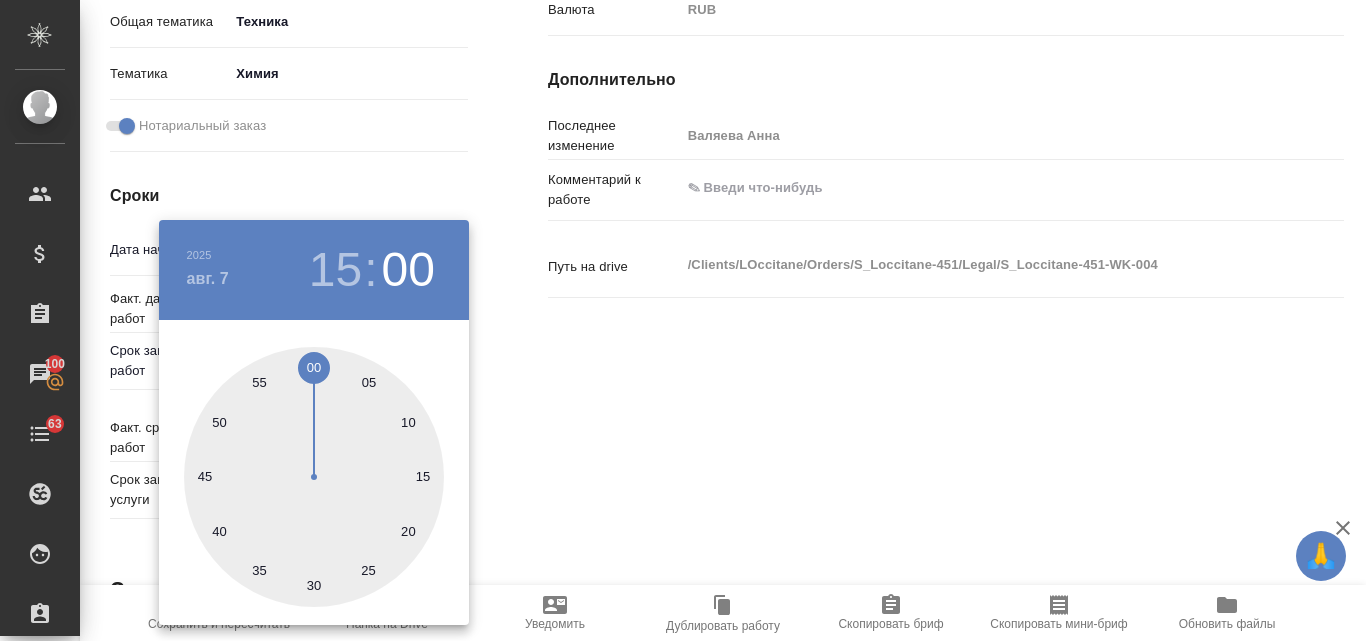 click at bounding box center (683, 320) 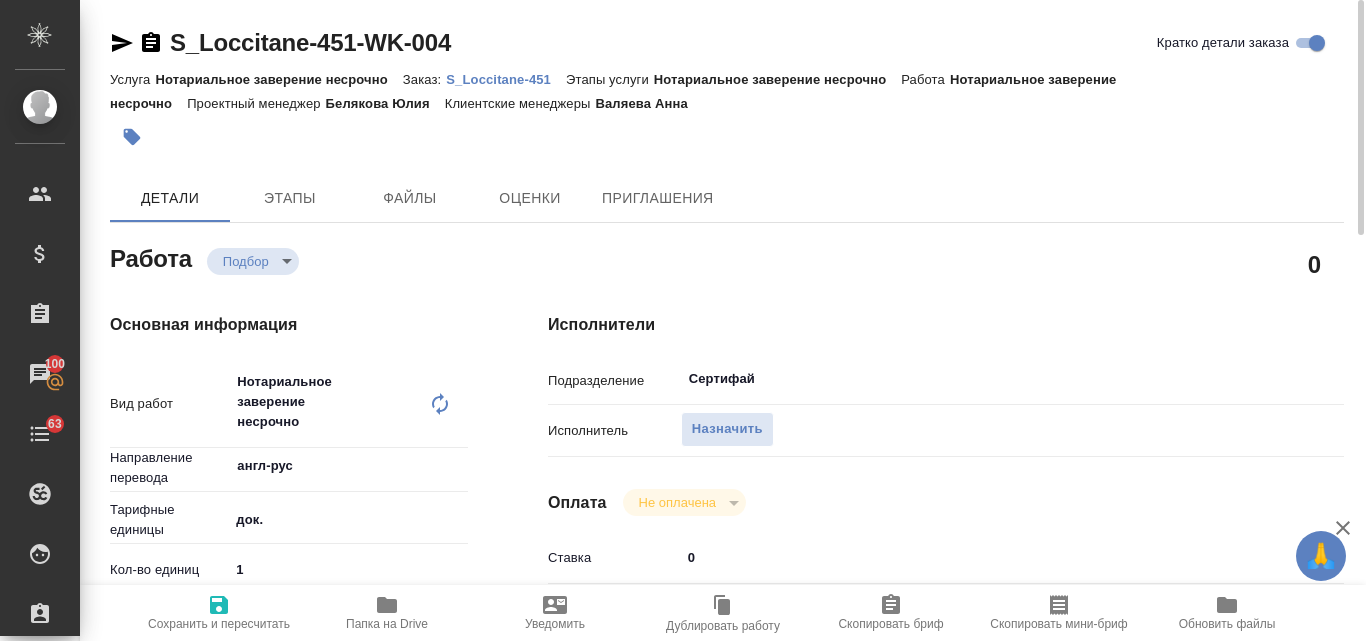 scroll, scrollTop: 200, scrollLeft: 0, axis: vertical 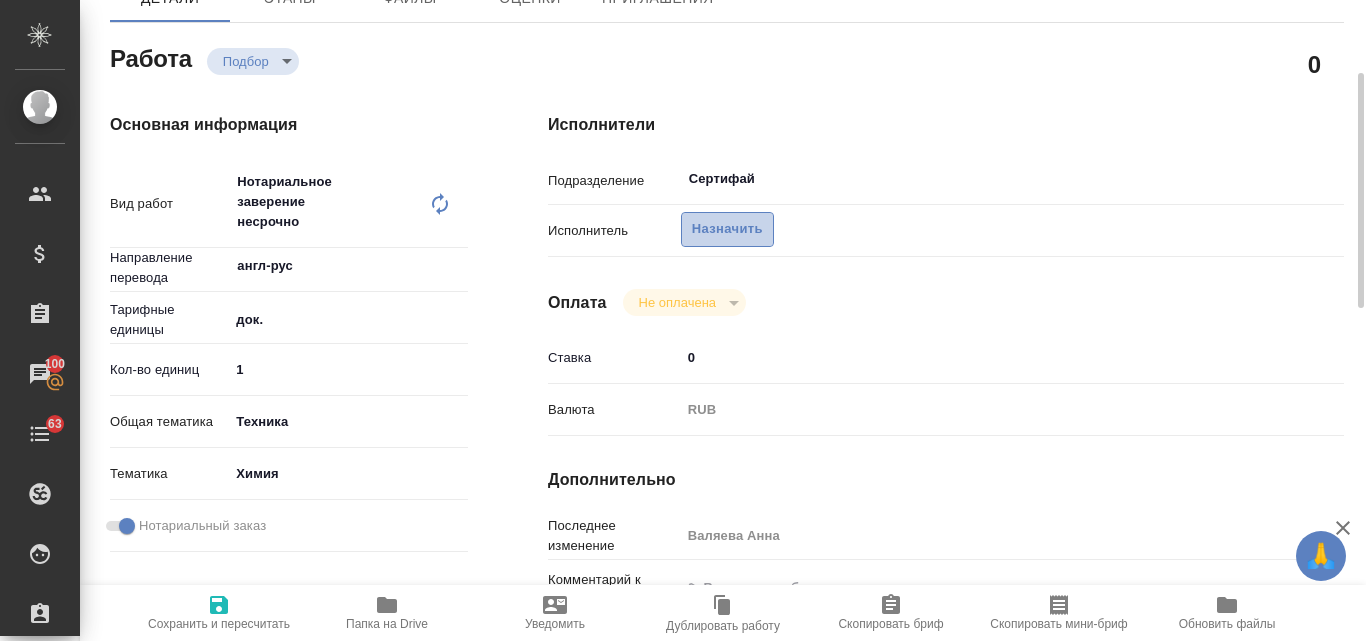 click on "Назначить" at bounding box center (727, 229) 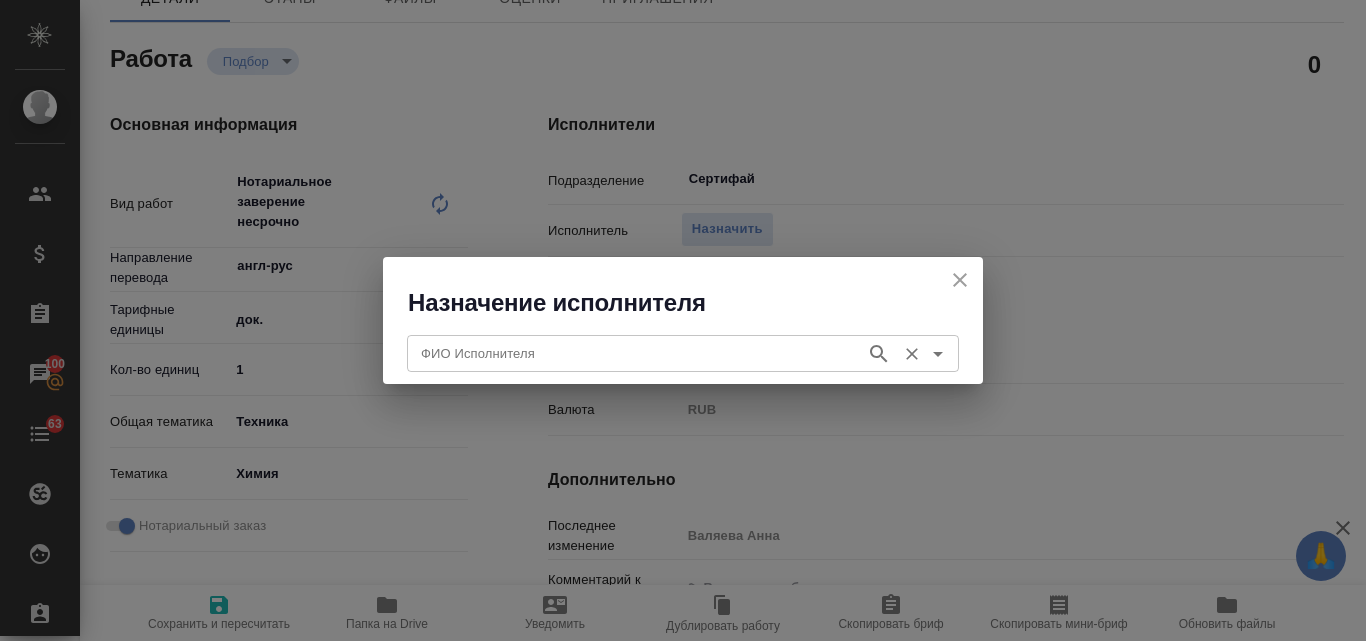 click on "ФИО Исполнителя" at bounding box center [634, 353] 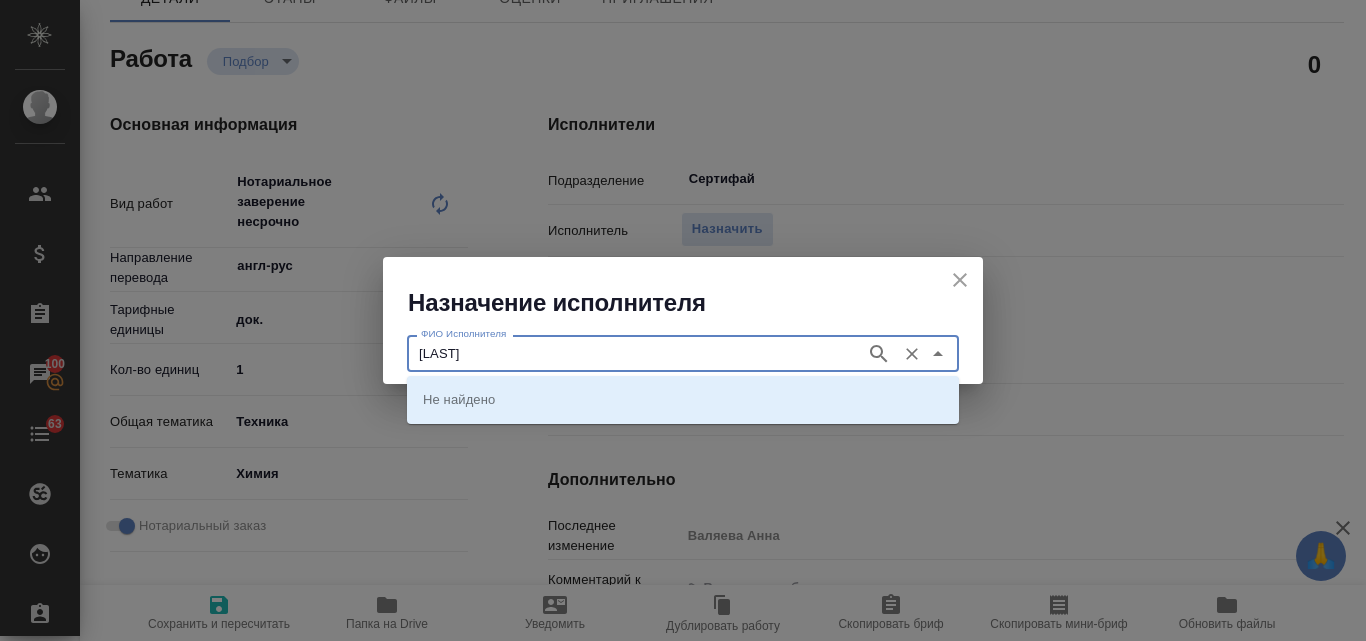 type on "ШИШЕНКОВ" 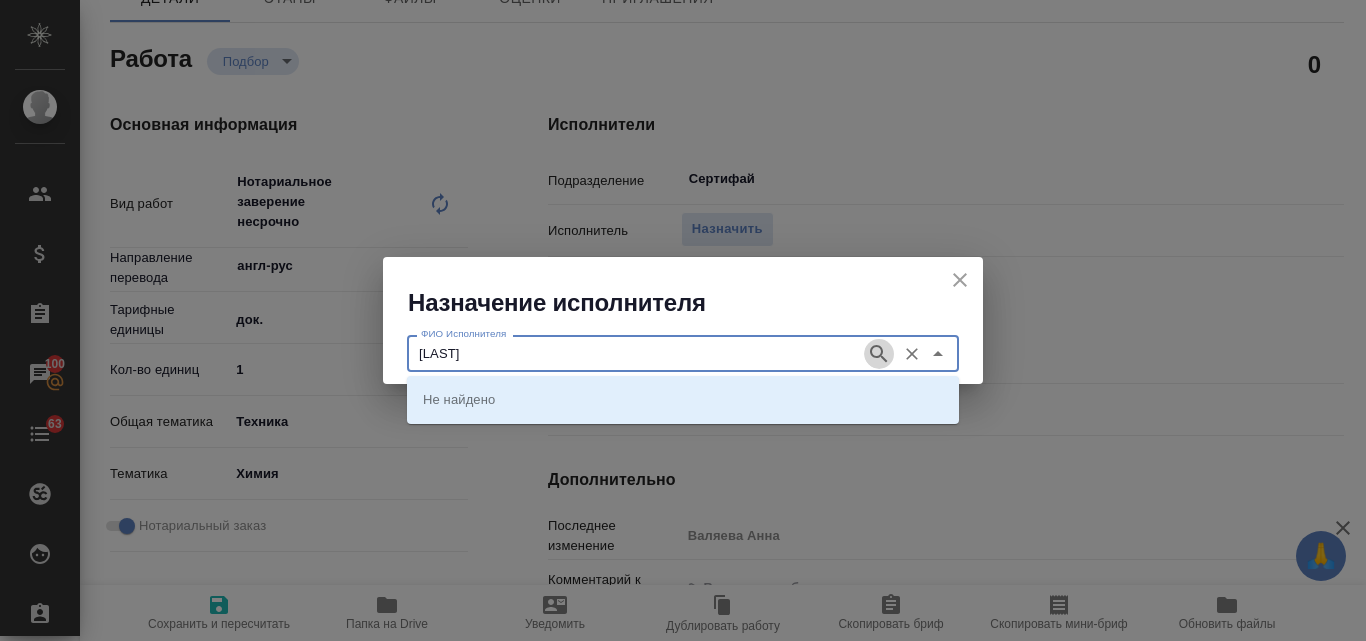 click 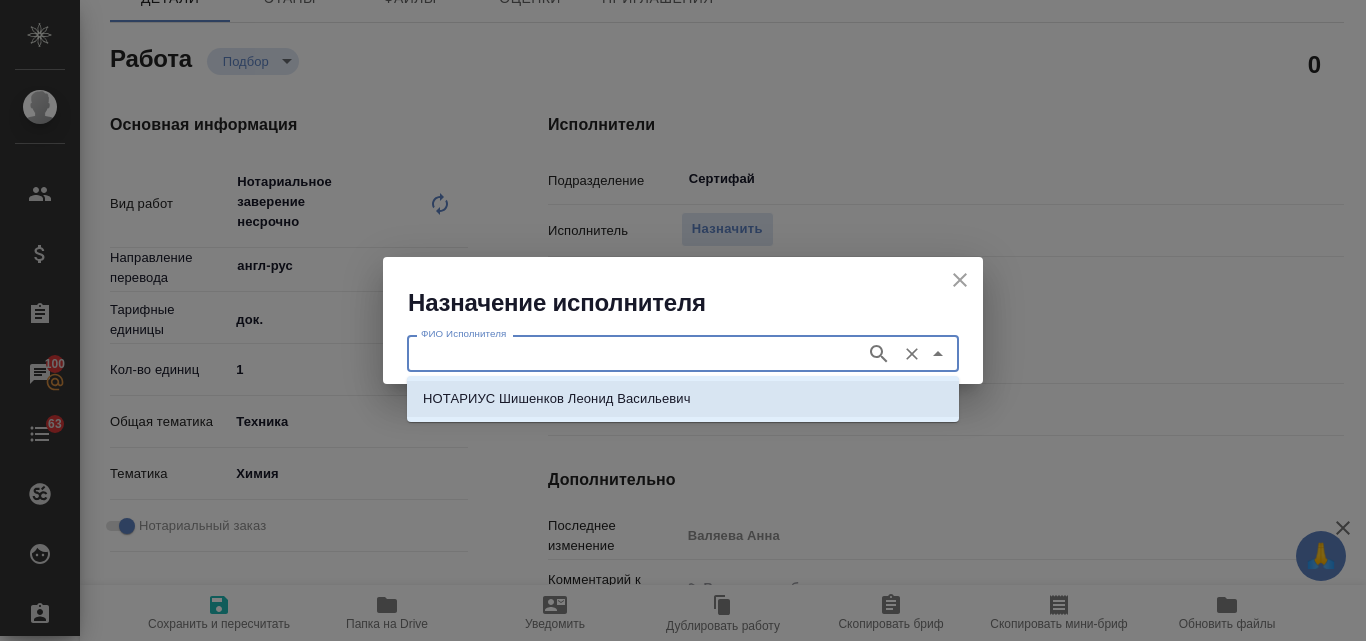click on "НОТАРИУС Шишенков Леонид Васильевич" at bounding box center [683, 399] 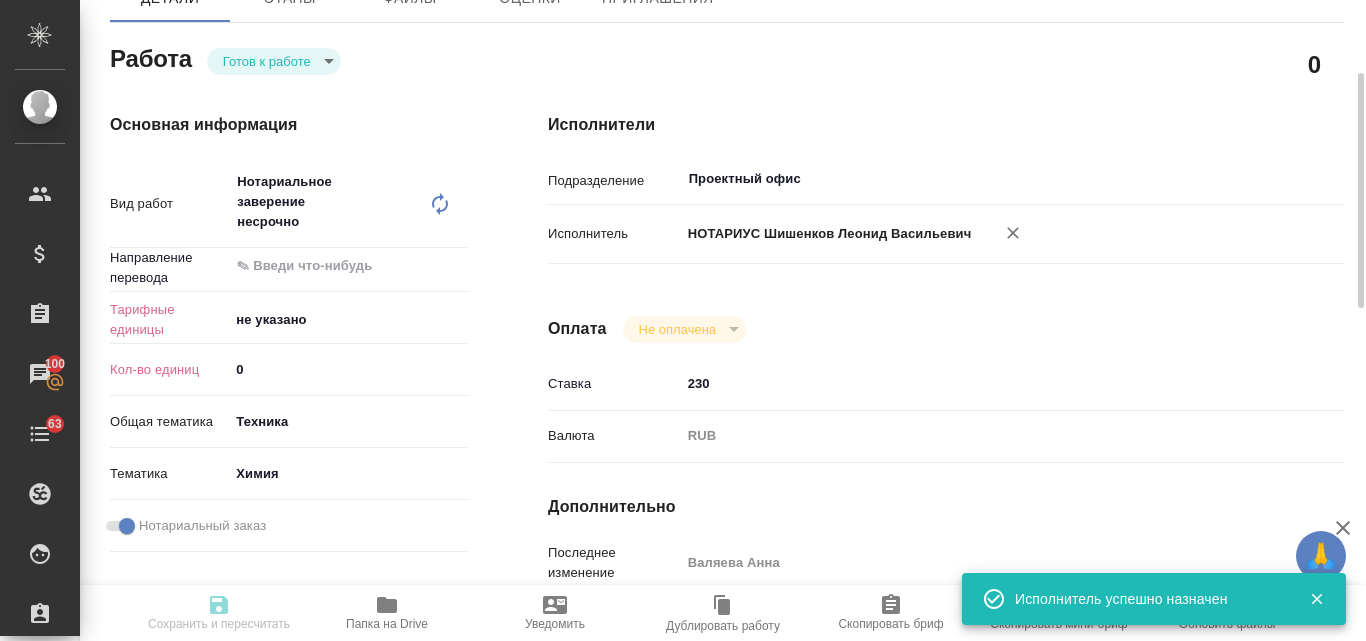 type on "x" 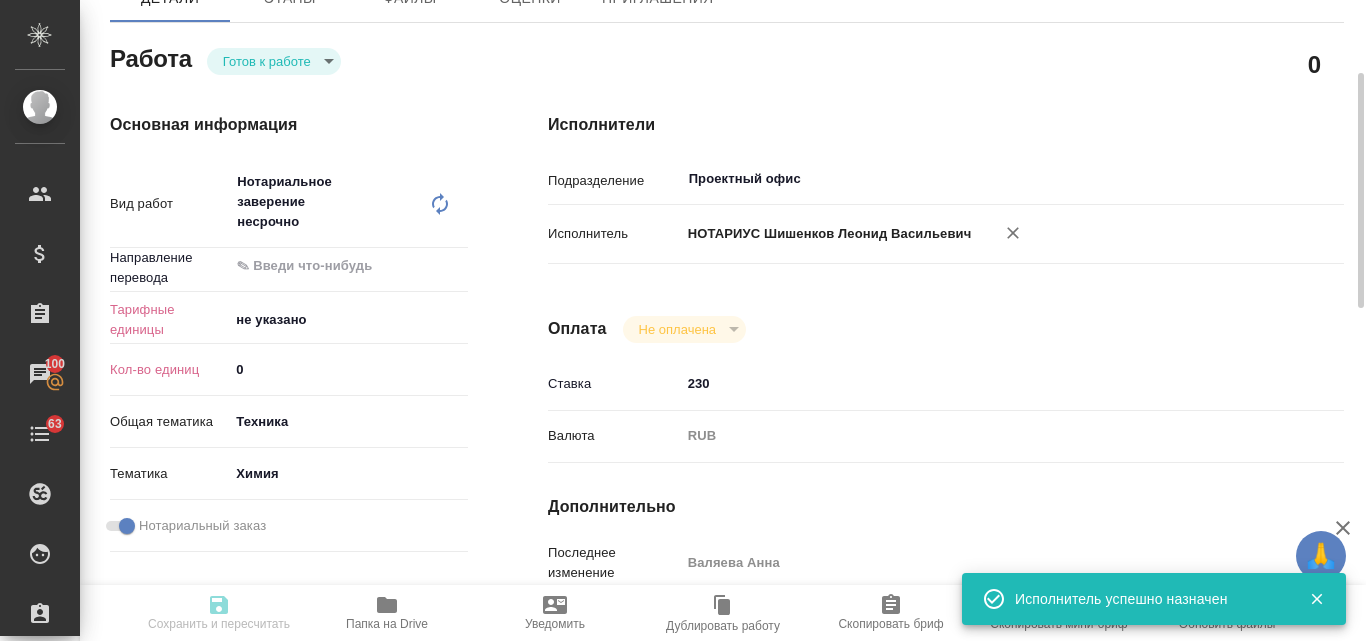 type on "x" 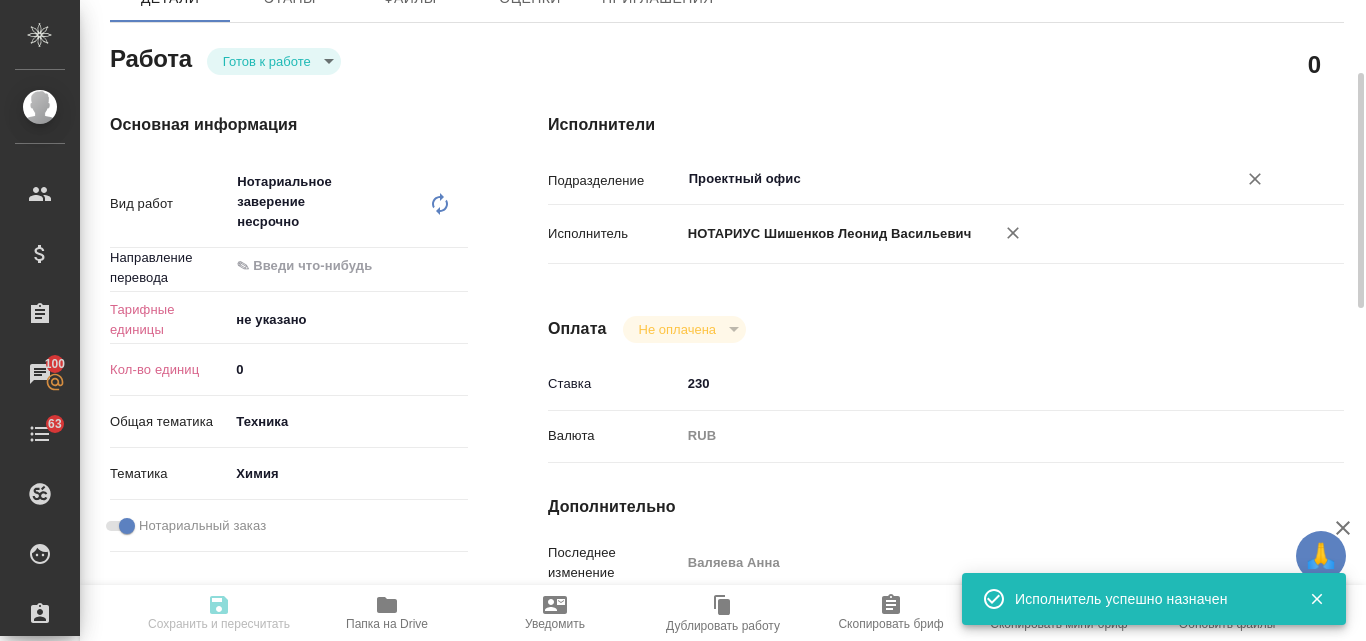 click on "Проектный офис" at bounding box center [946, 179] 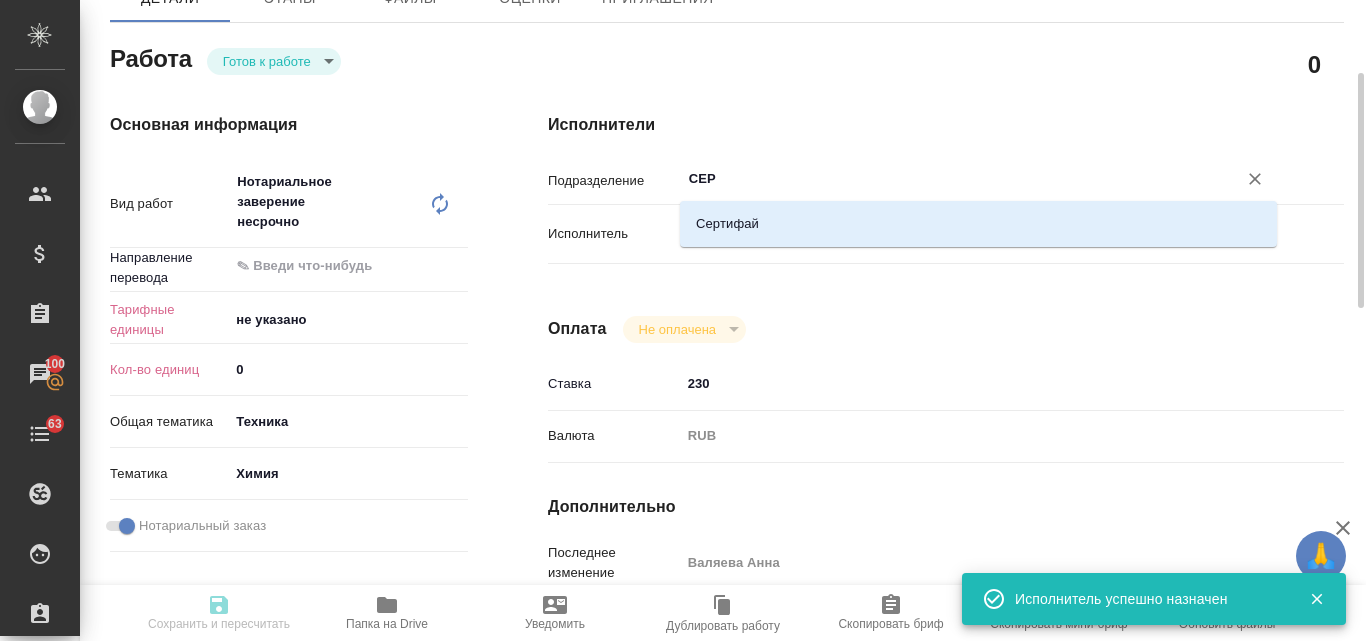 type on "СЕРТ" 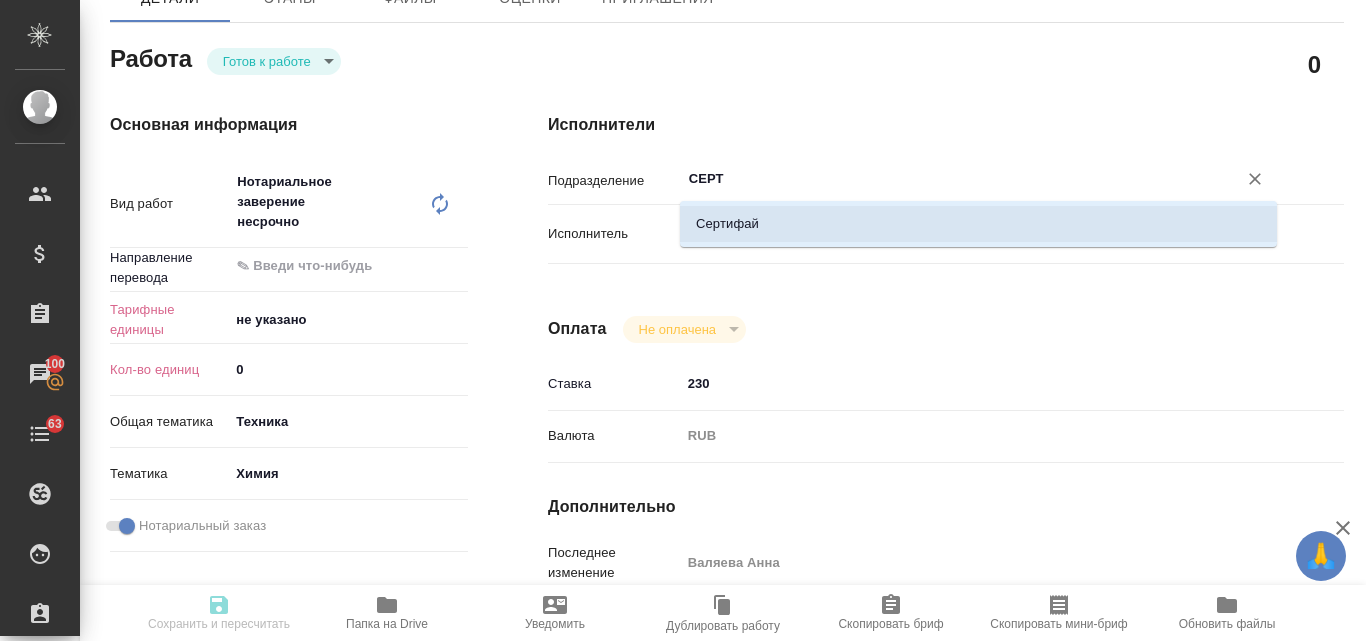 click on "Сертифай" at bounding box center [978, 224] 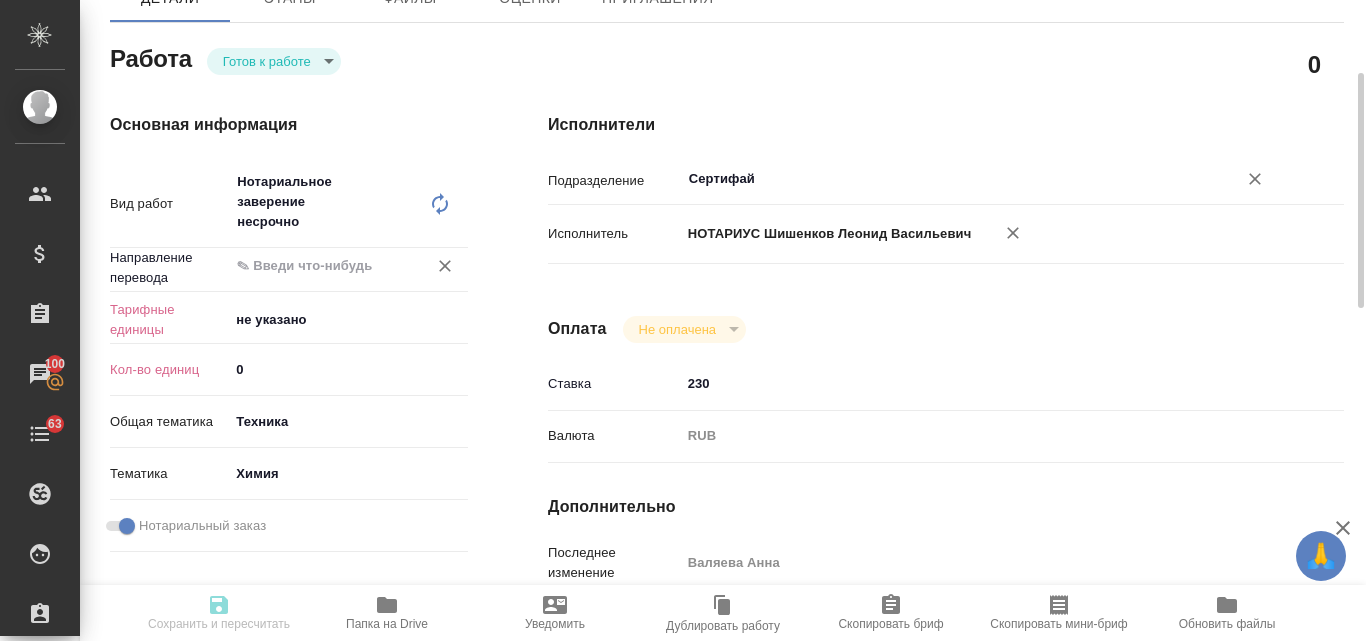 type on "Сертифай" 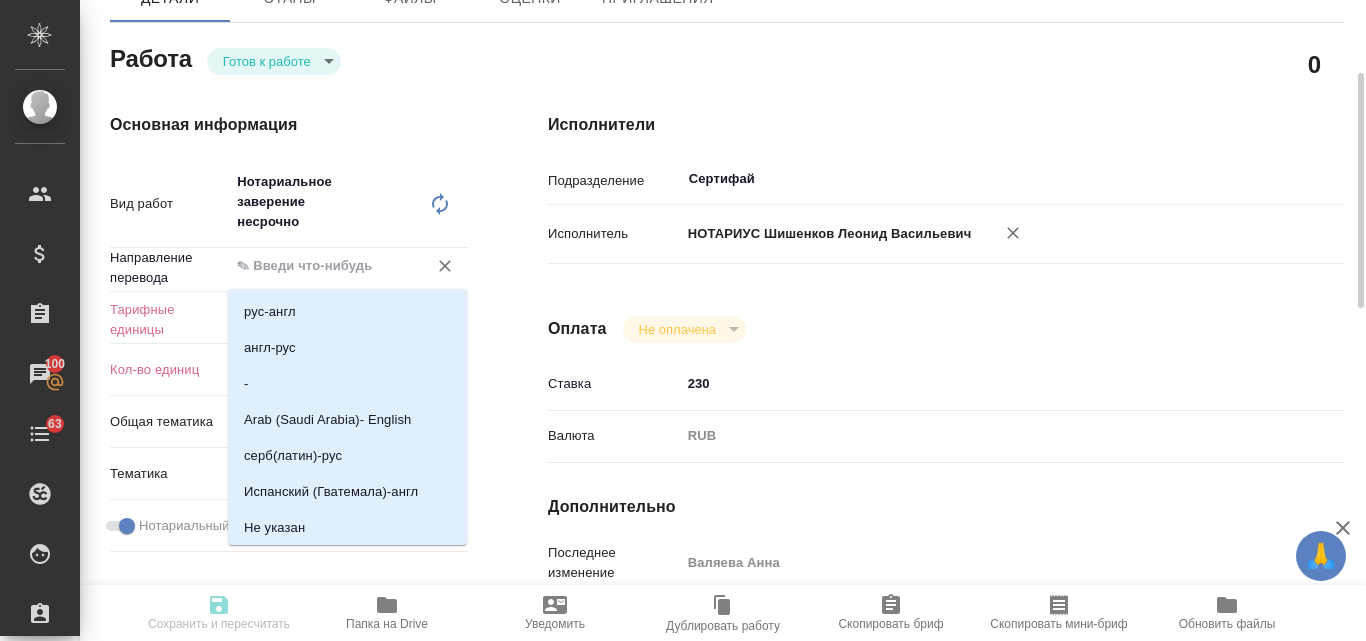 click at bounding box center (315, 266) 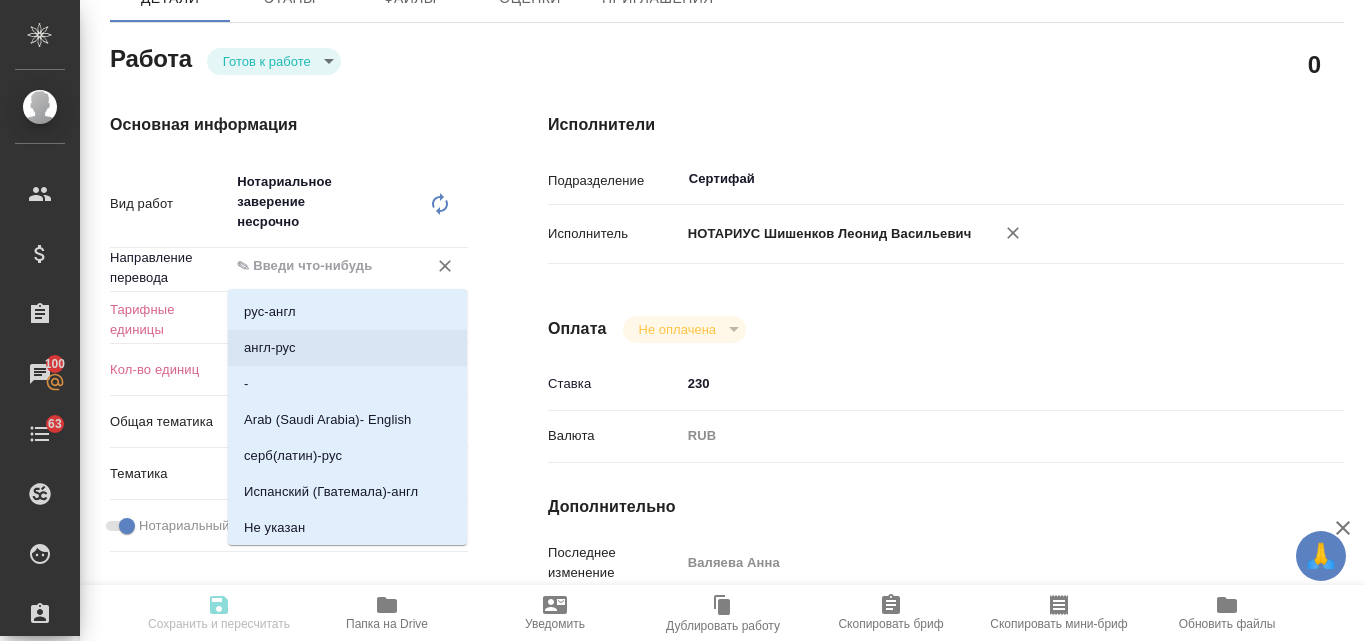 click on "англ-рус" at bounding box center (270, 348) 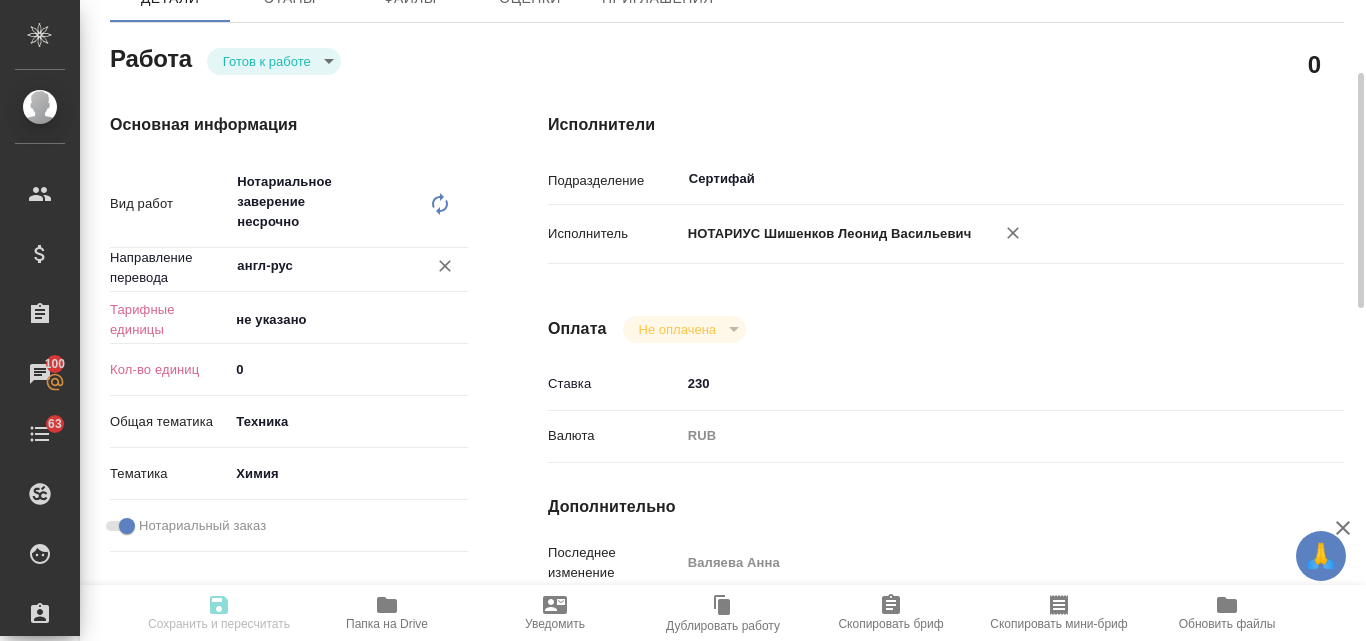 click on "🙏 .cls-1
fill:#fff;
AWATERA Valyaeva Anna Клиенты Спецификации Заказы 100 Чаты 63 Todo Проекты SC Исполнители Кандидаты Работы Входящие заявки Заявки на доставку Рекламации Проекты процессинга Конференции Выйти S_Loccitane-451-WK-004 Кратко детали заказа Услуга Нотариальное заверение несрочно Заказ: S_Loccitane-451 Этапы услуги Нотариальное заверение несрочно Работа Нотариальное заверение несрочно Проектный менеджер Белякова Юлия Клиентские менеджеры Валяева Анна Детали Этапы Файлы Оценки Приглашения Работа Готов к работе readyForWork 0 Основная информация Вид работ x ​ ​ 0 x" at bounding box center [683, 320] 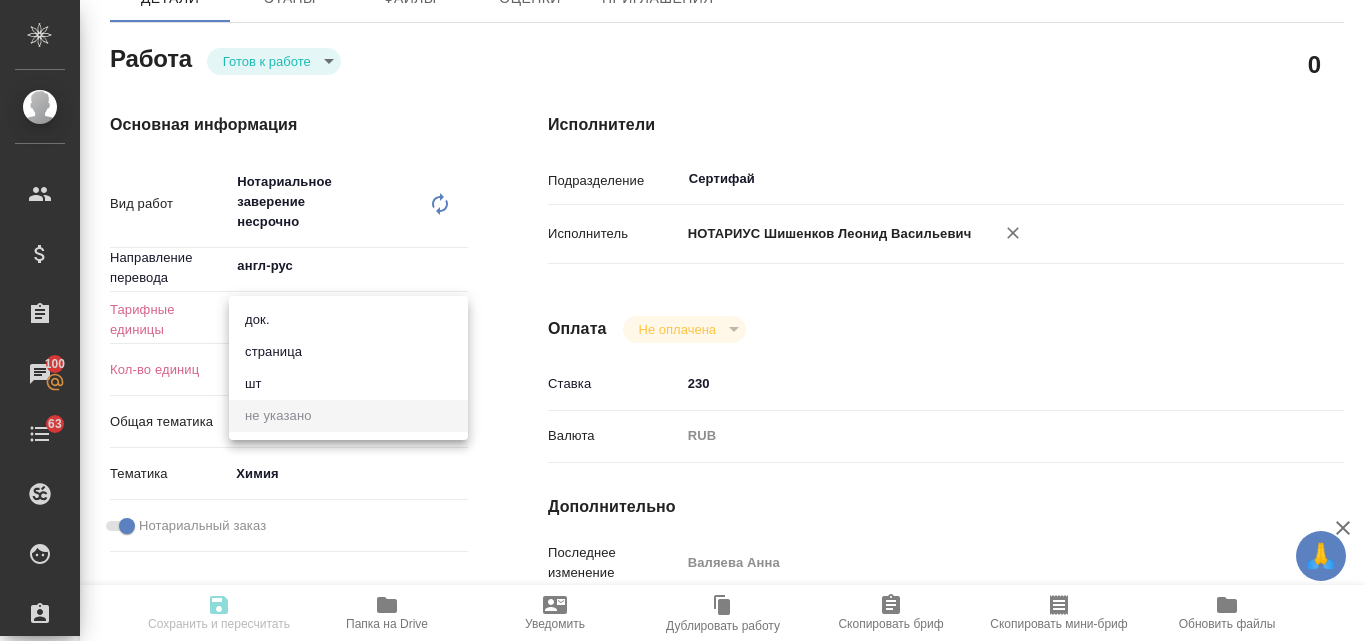 click on "док." at bounding box center [348, 320] 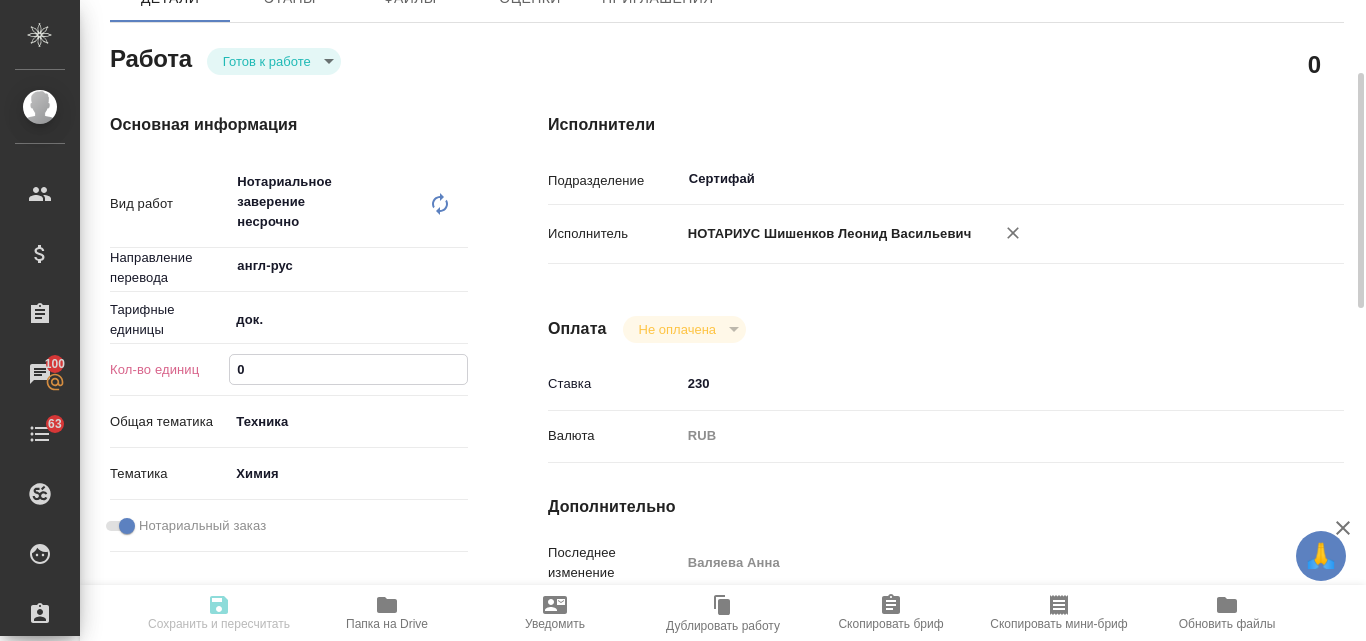 click on "0" at bounding box center [348, 369] 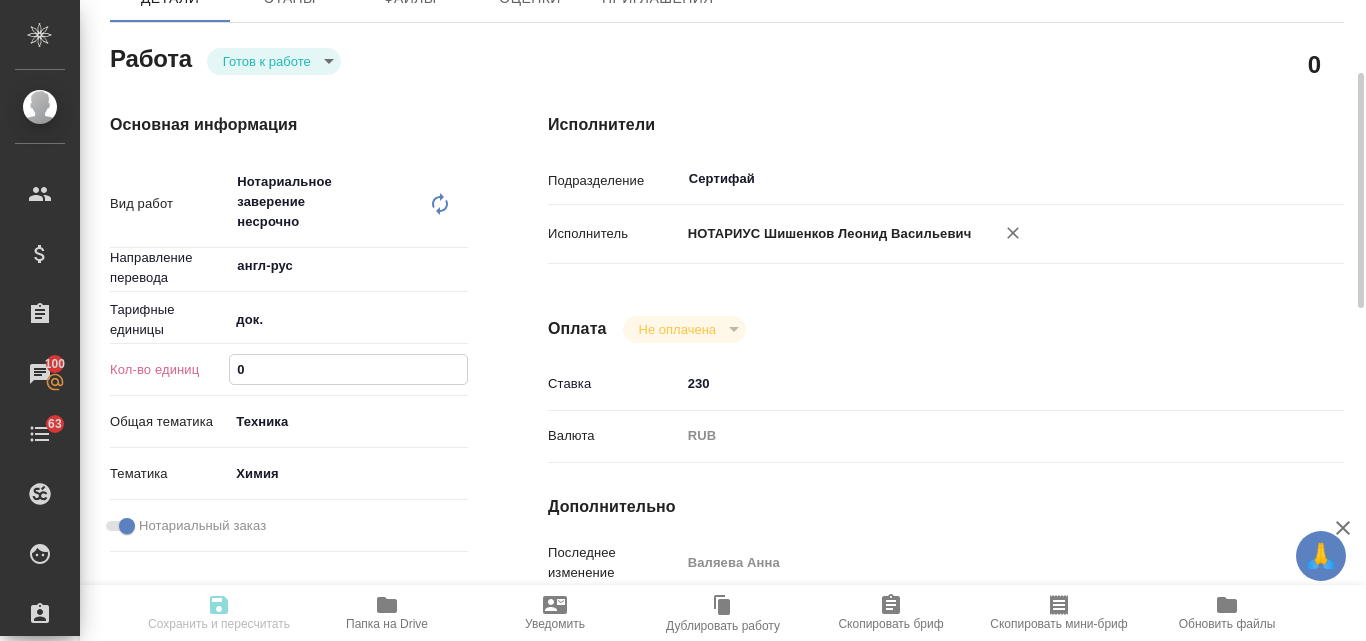 type on "x" 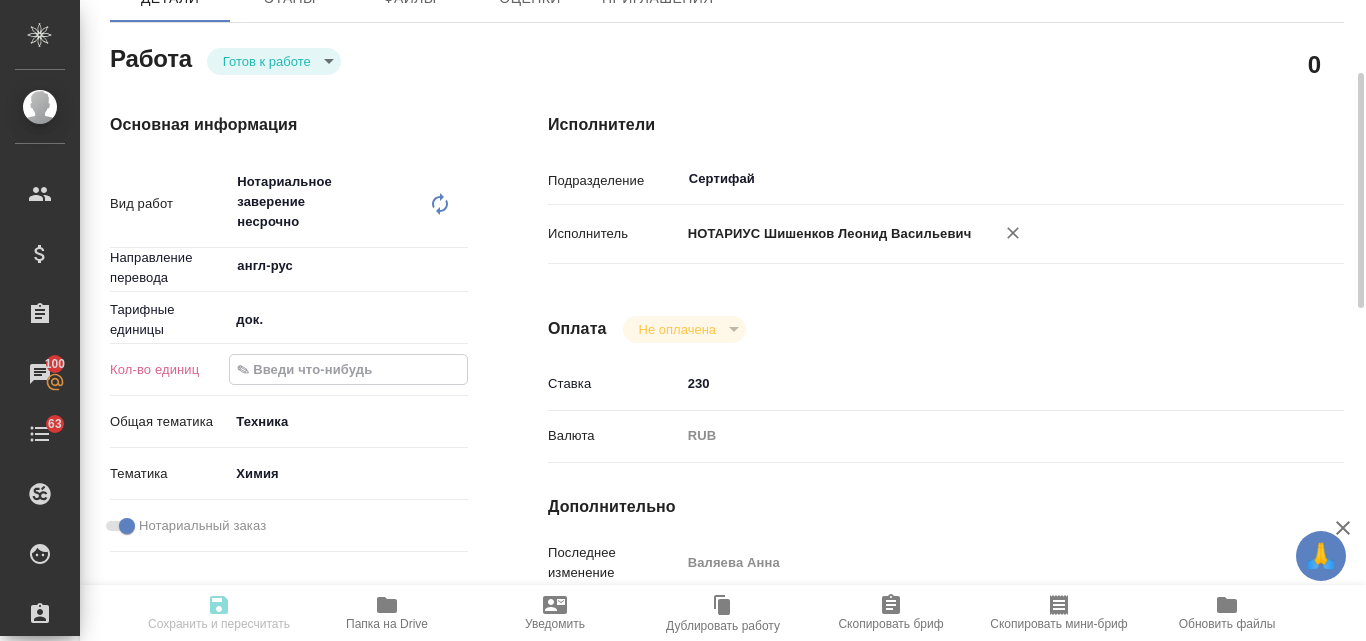 type on "x" 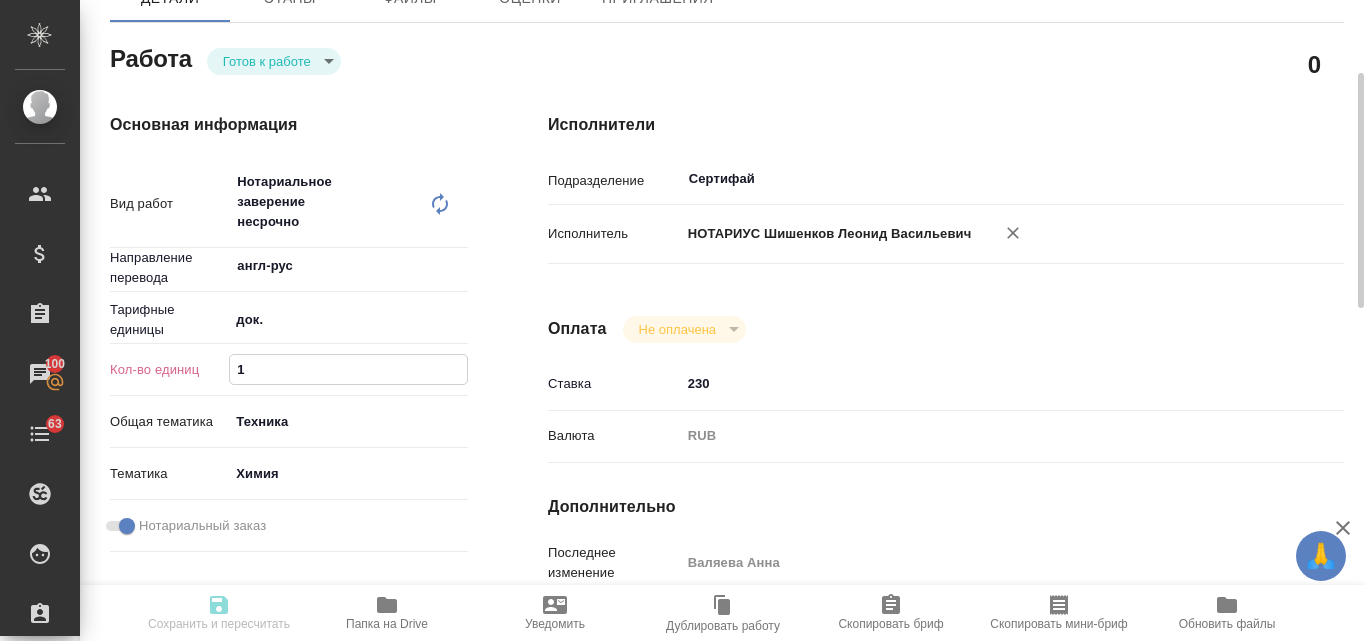 type on "x" 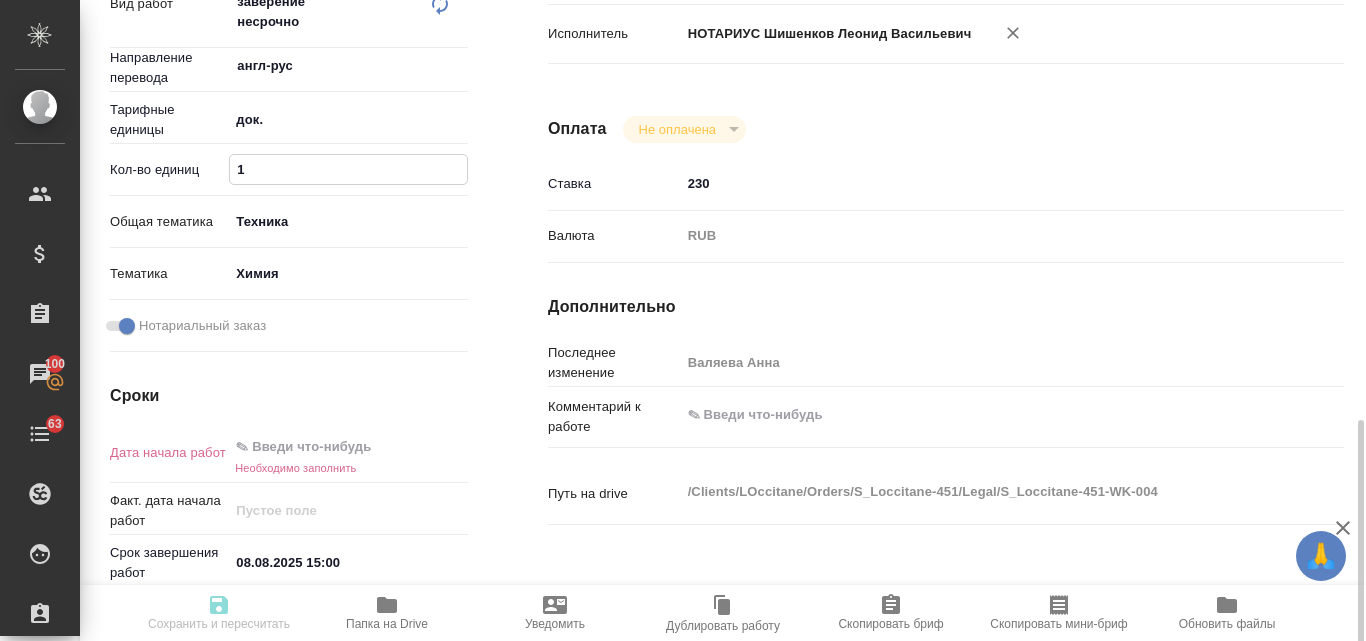 scroll, scrollTop: 700, scrollLeft: 0, axis: vertical 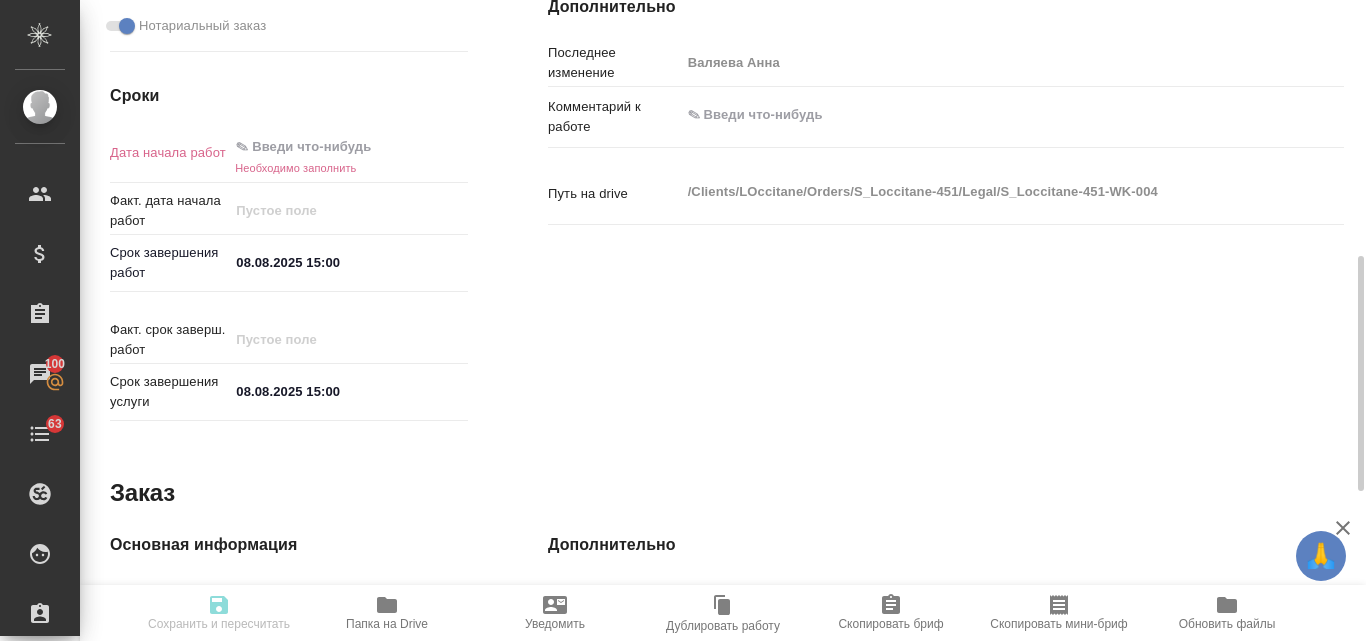type on "1" 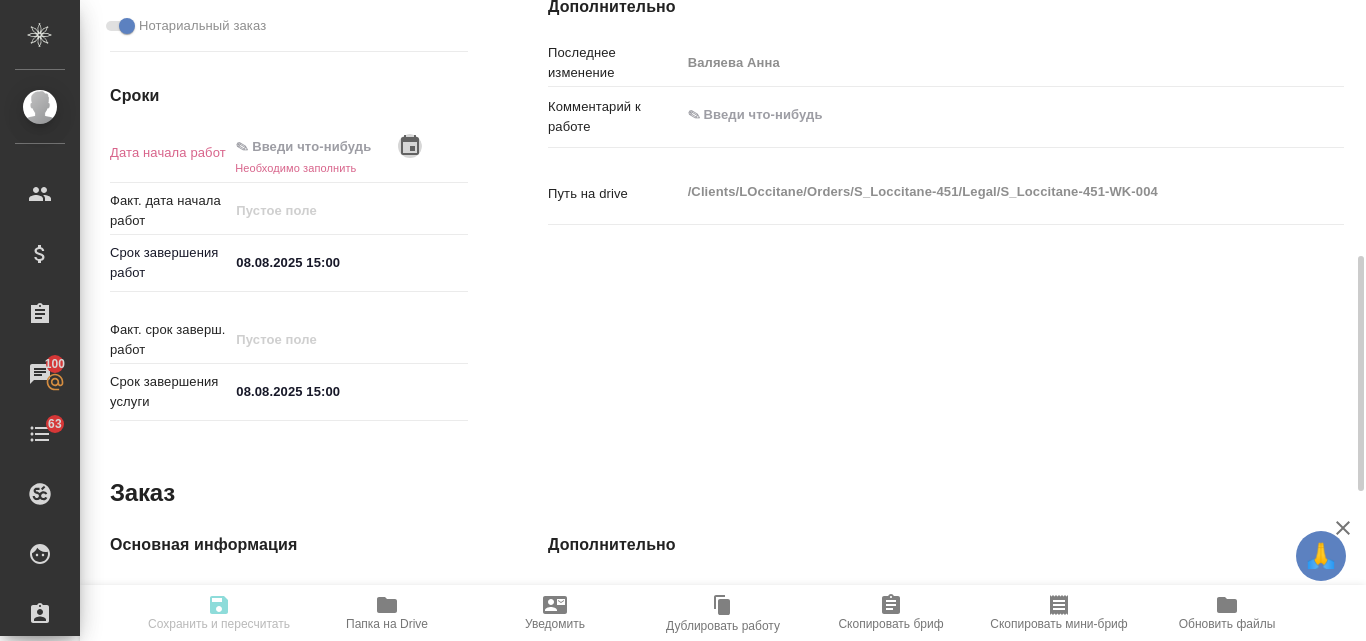 click 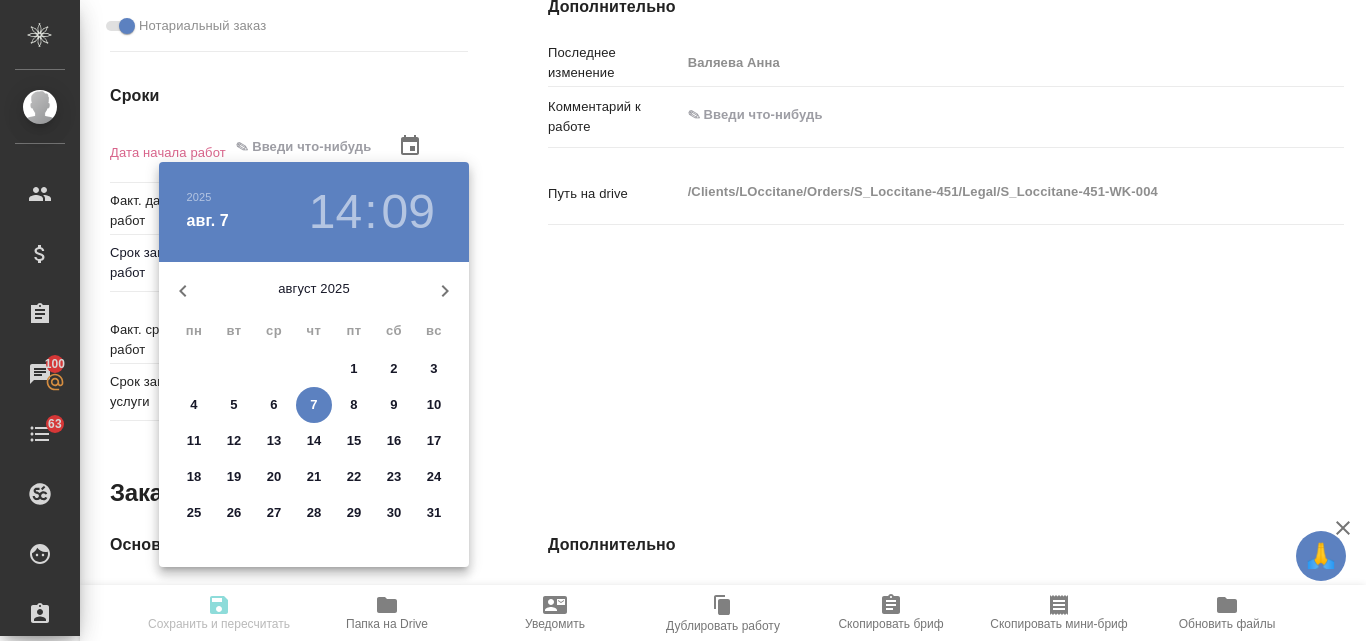 click on "8" at bounding box center [353, 405] 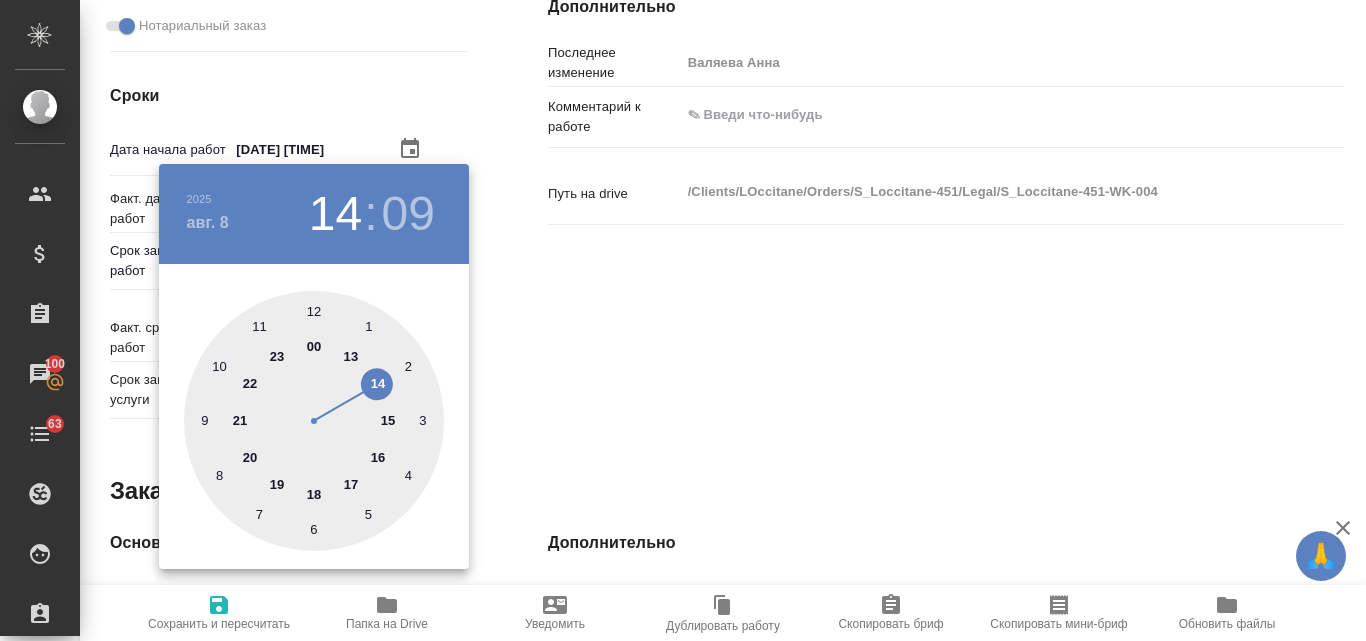 click on "авг. 8" at bounding box center [208, 223] 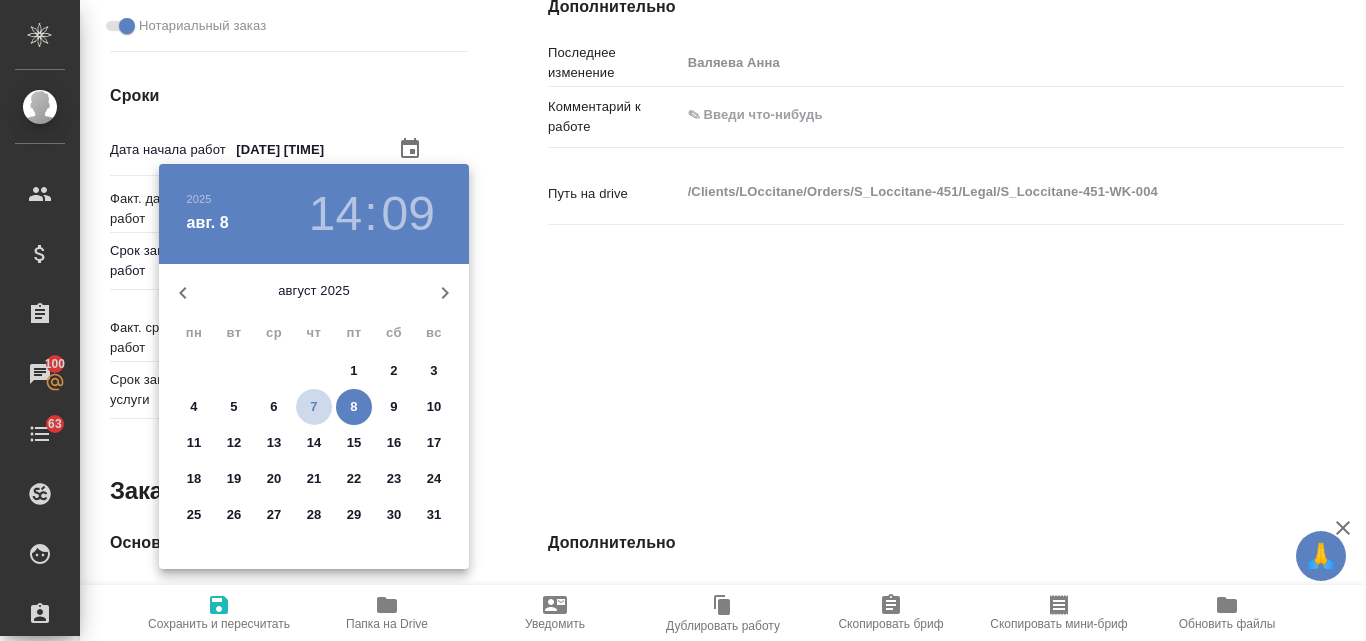 click on "7" at bounding box center [313, 407] 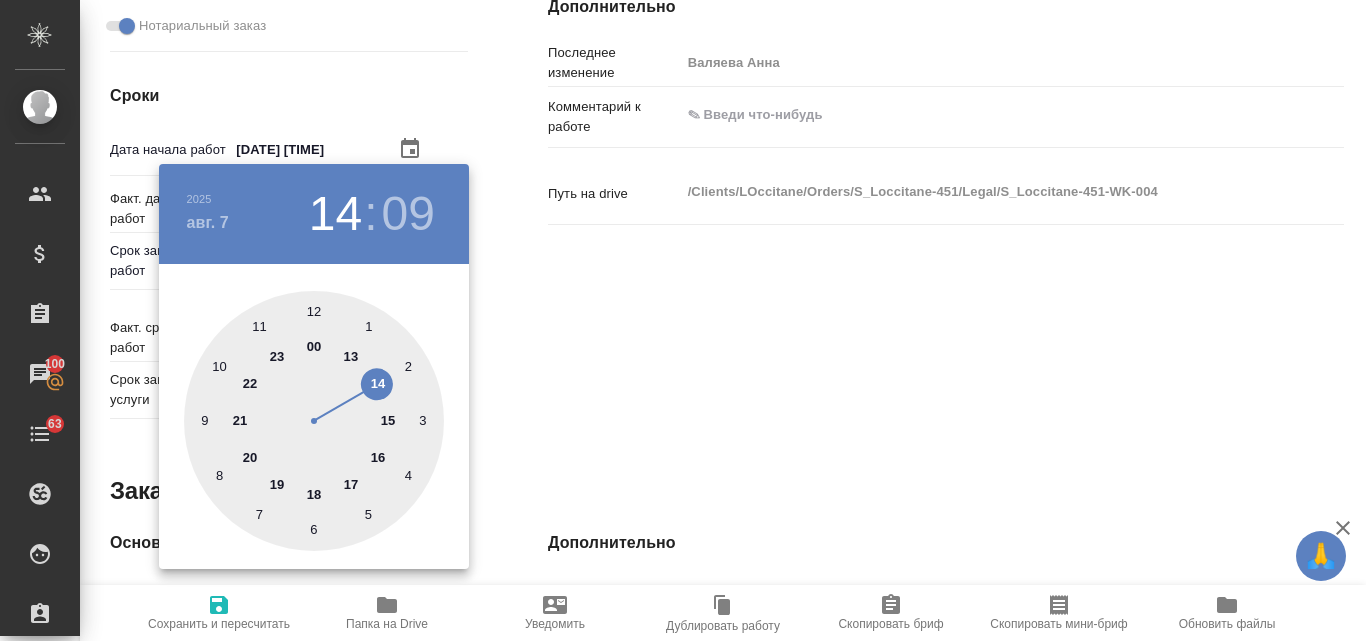 click at bounding box center (314, 421) 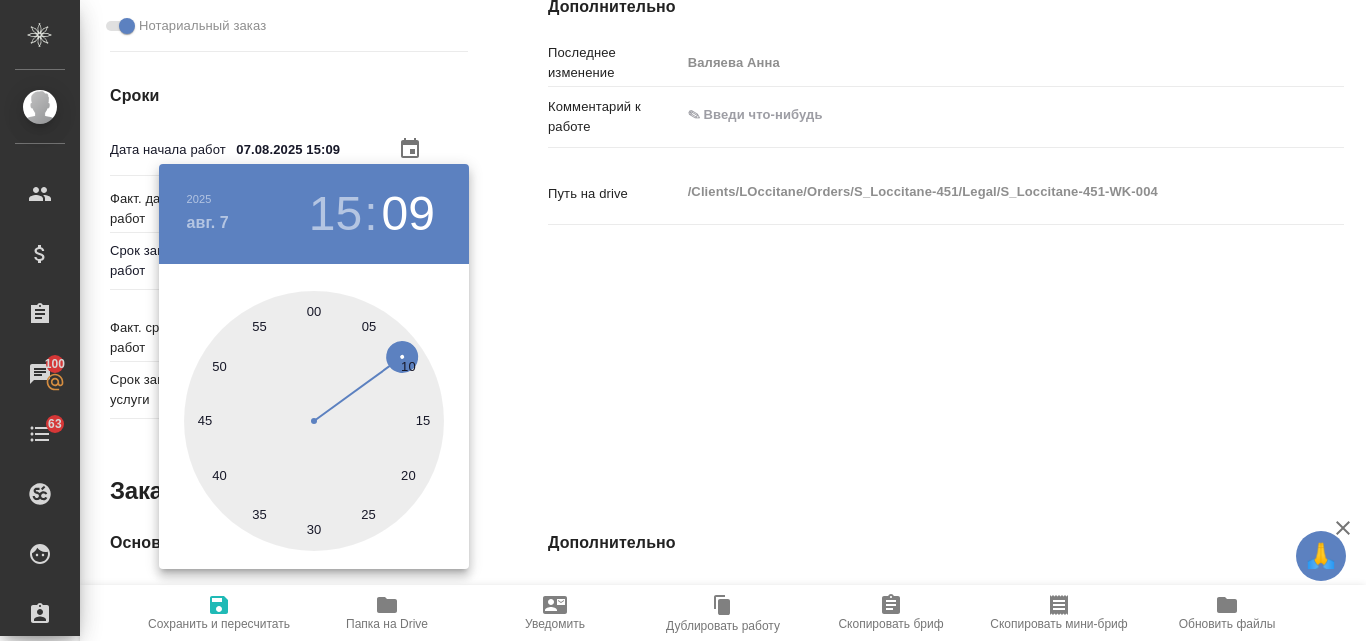 click at bounding box center [314, 421] 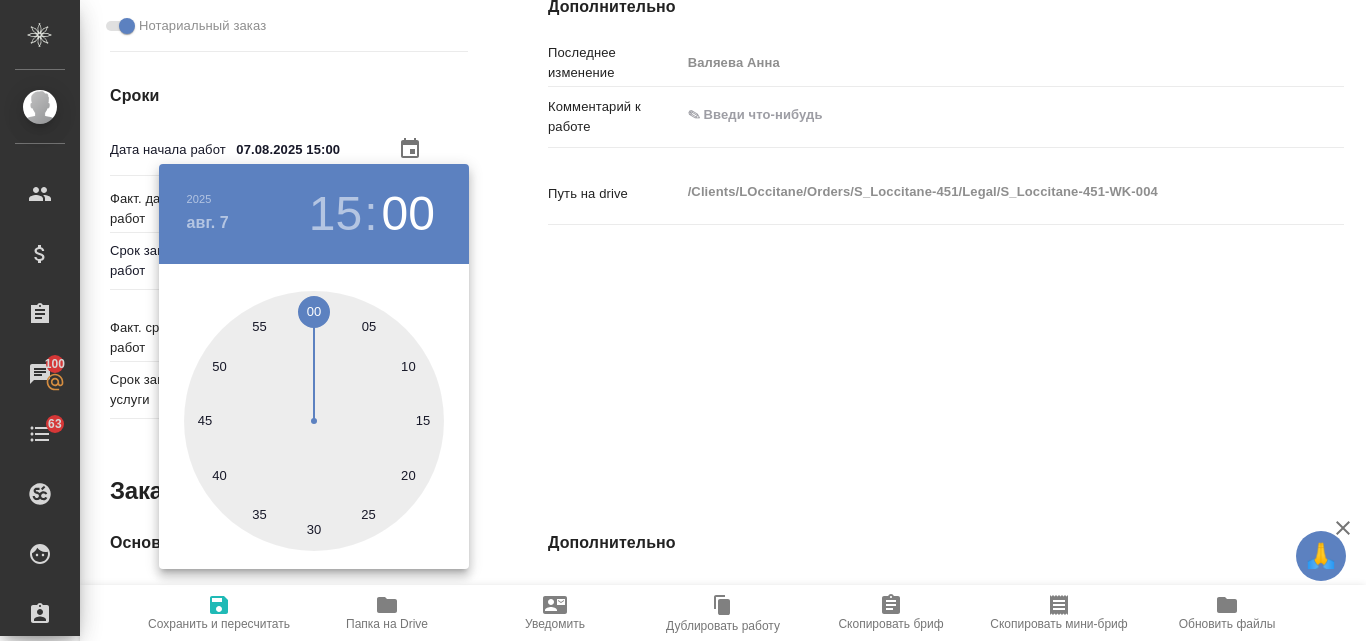 click at bounding box center (683, 320) 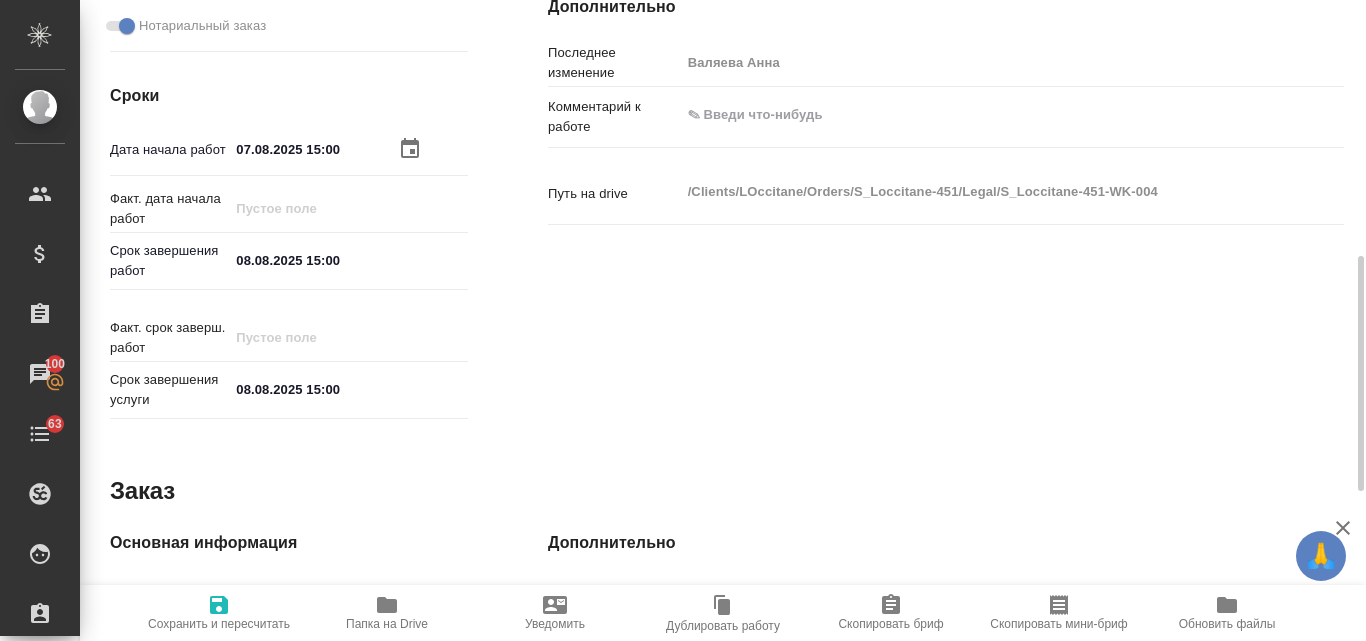 click 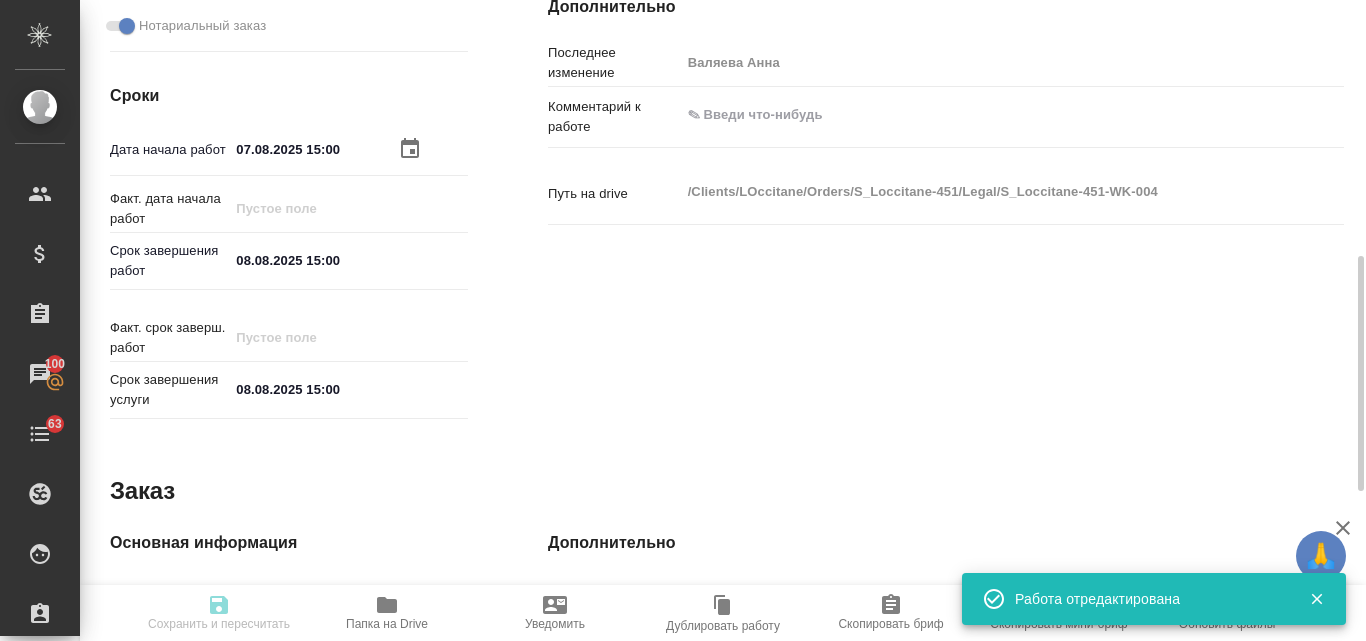 type on "x" 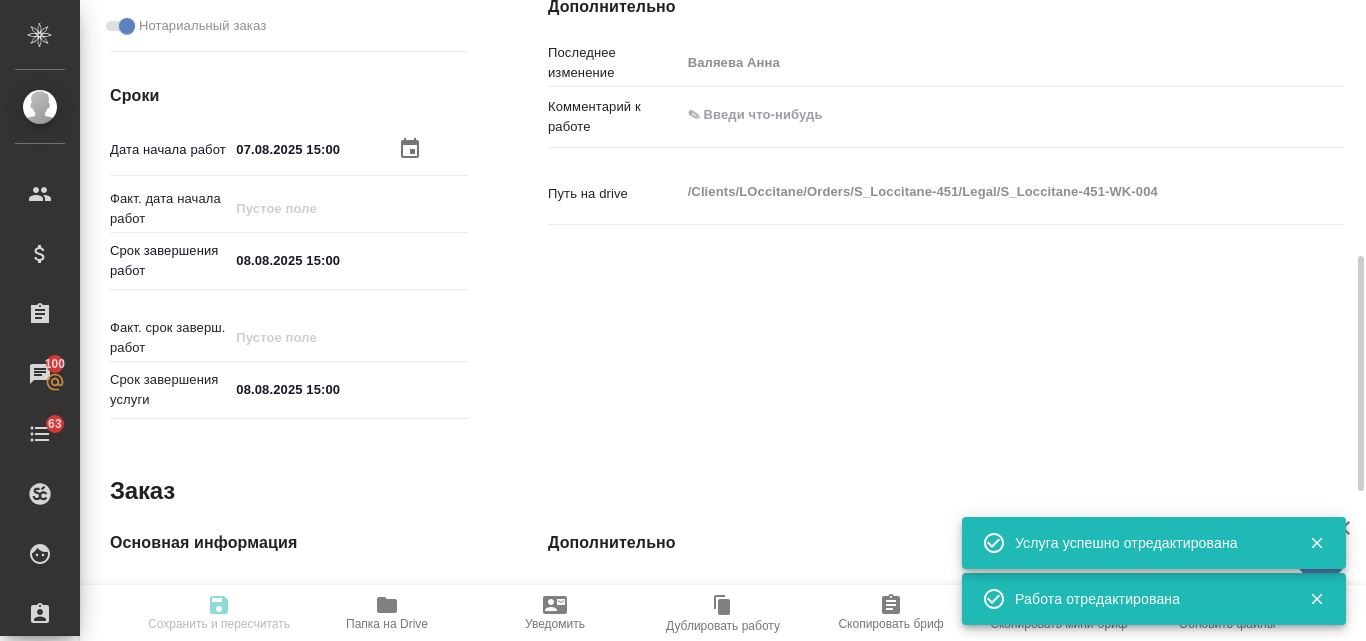 type on "x" 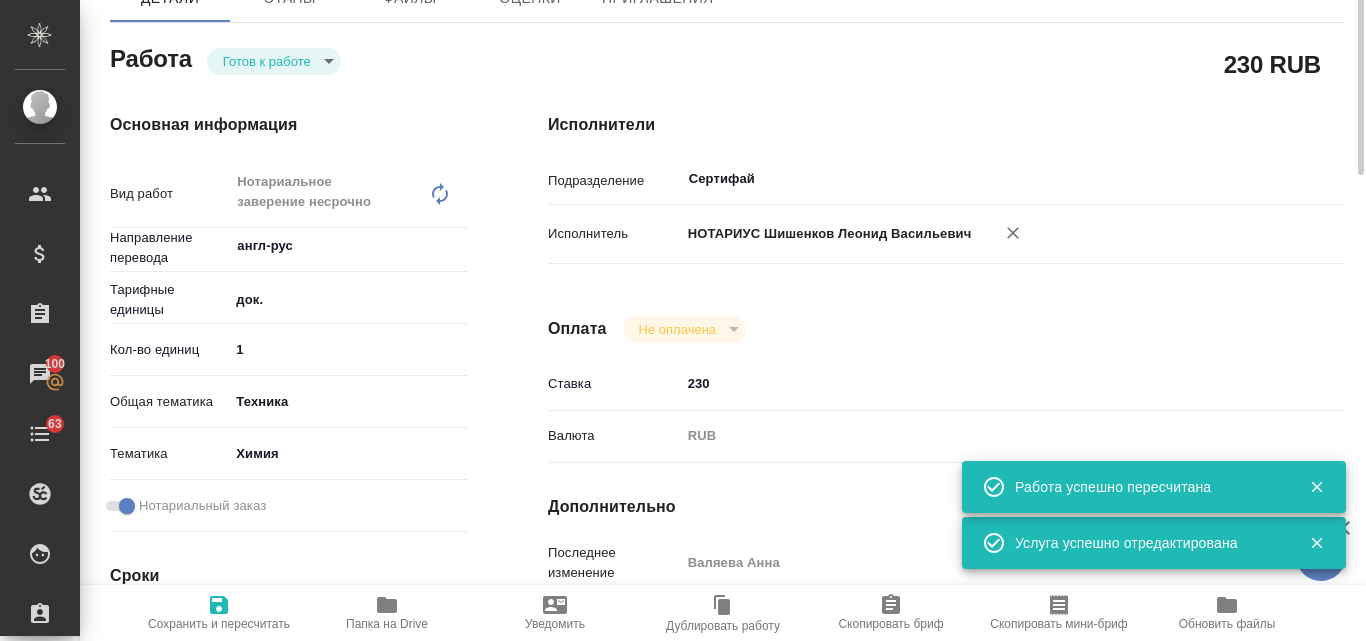 scroll, scrollTop: 0, scrollLeft: 0, axis: both 